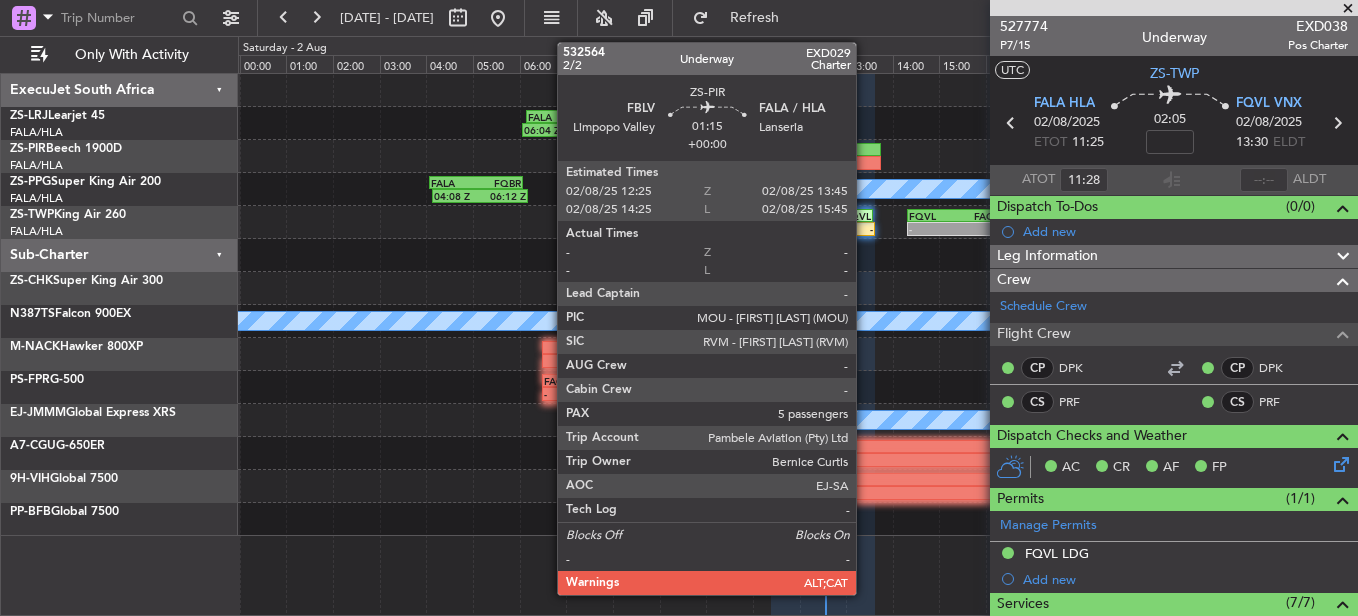 scroll, scrollTop: 0, scrollLeft: 0, axis: both 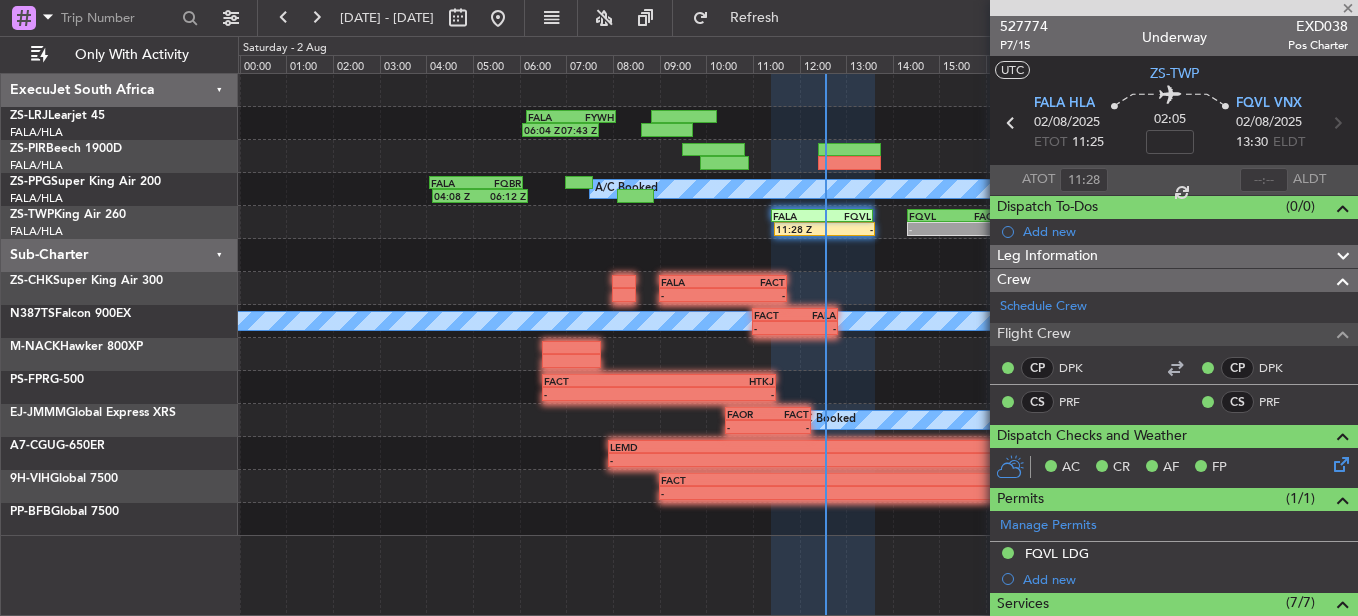 type 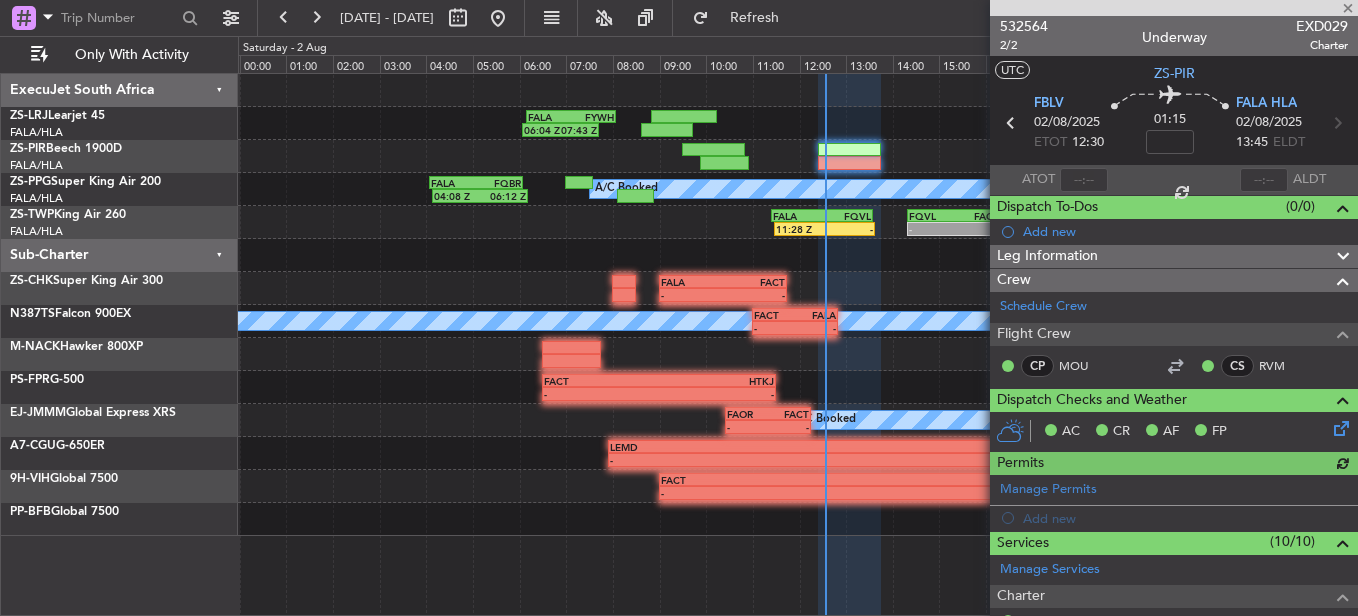 click at bounding box center (1084, 180) 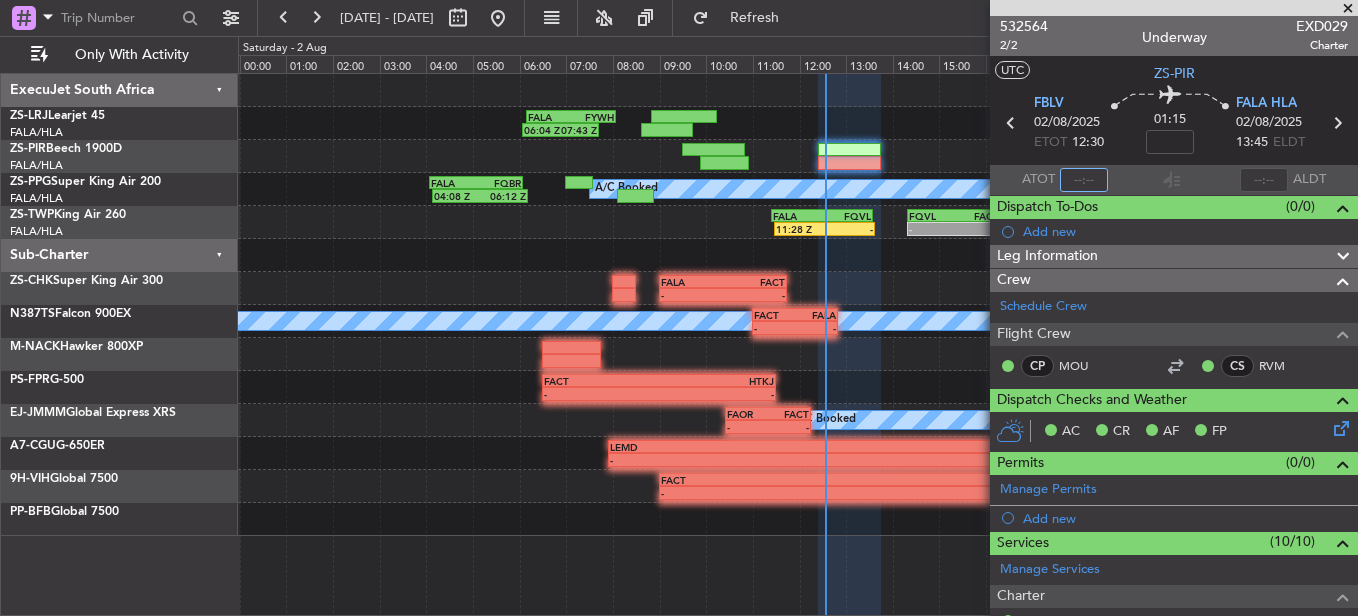 click at bounding box center [1084, 180] 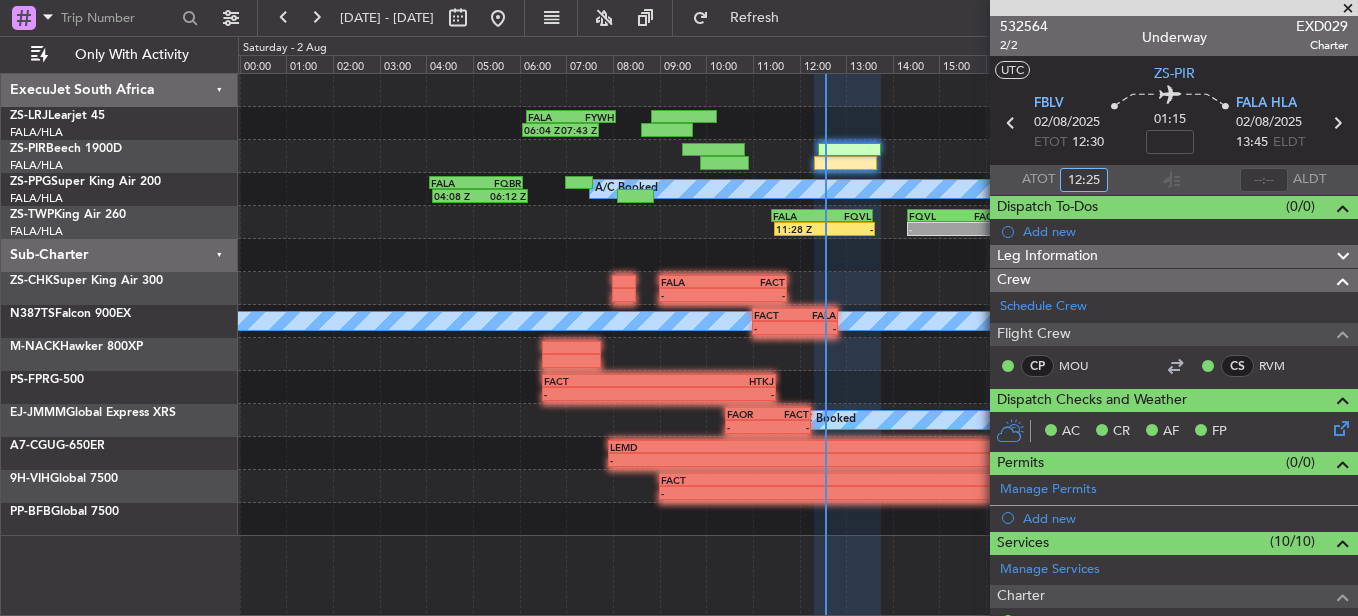 type on "12:25" 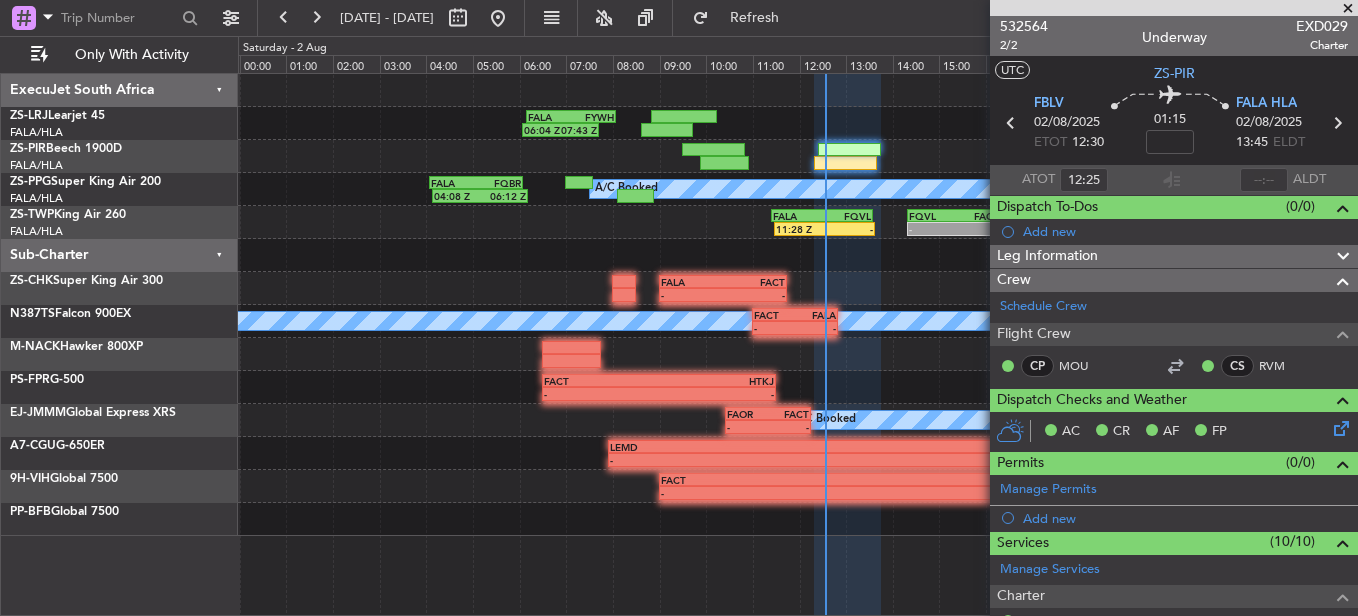 click at bounding box center [1348, 9] 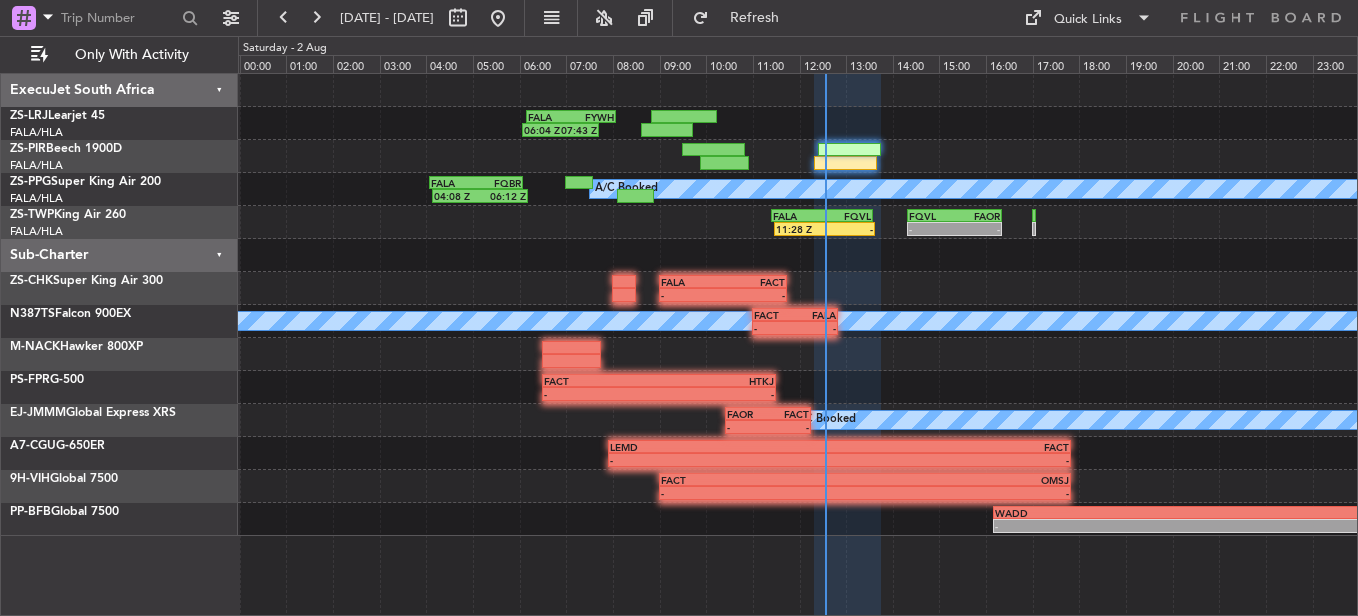type on "0" 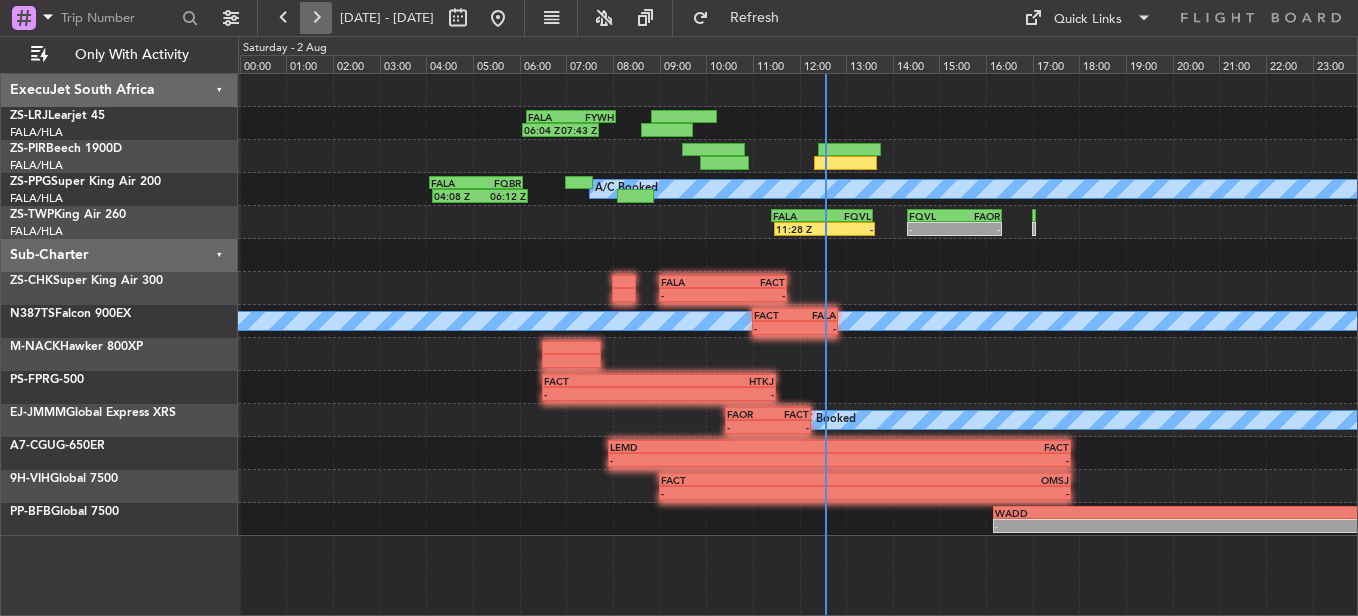 click at bounding box center (316, 18) 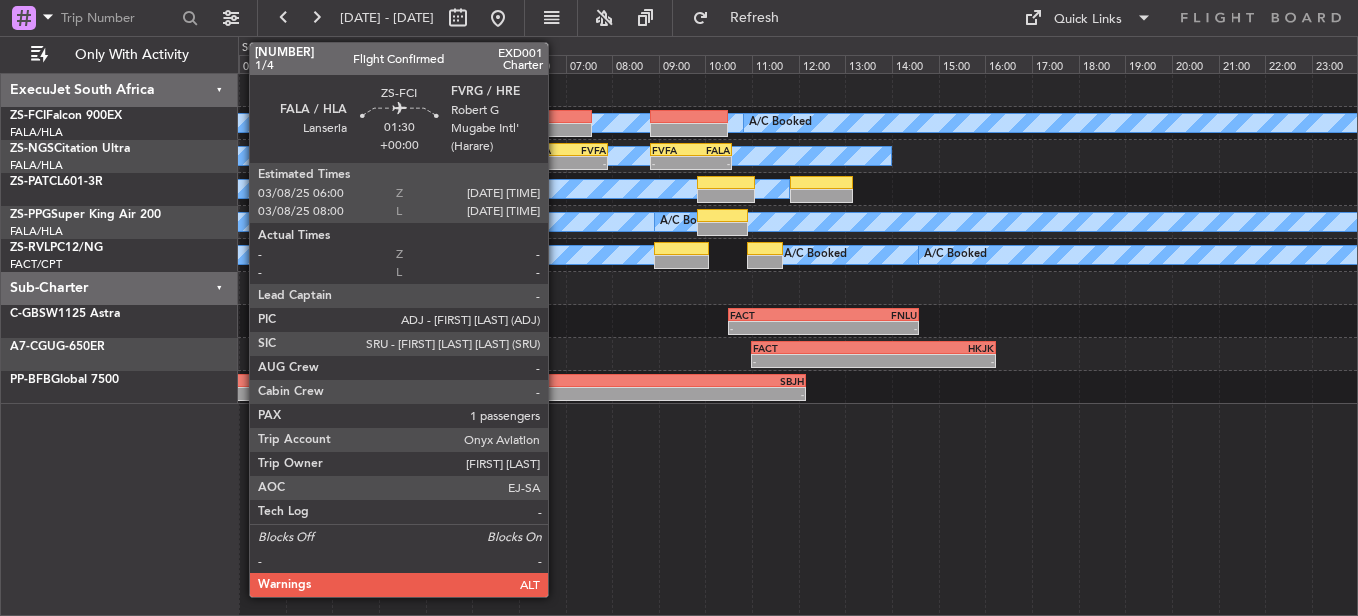 click 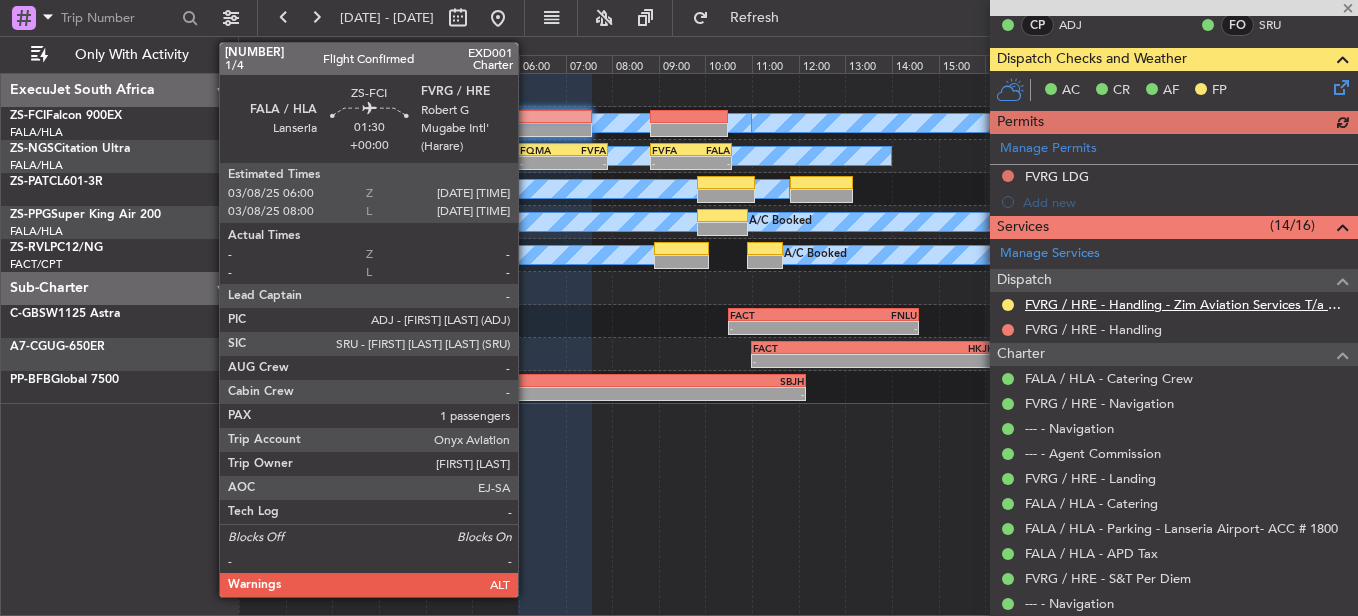 scroll, scrollTop: 300, scrollLeft: 0, axis: vertical 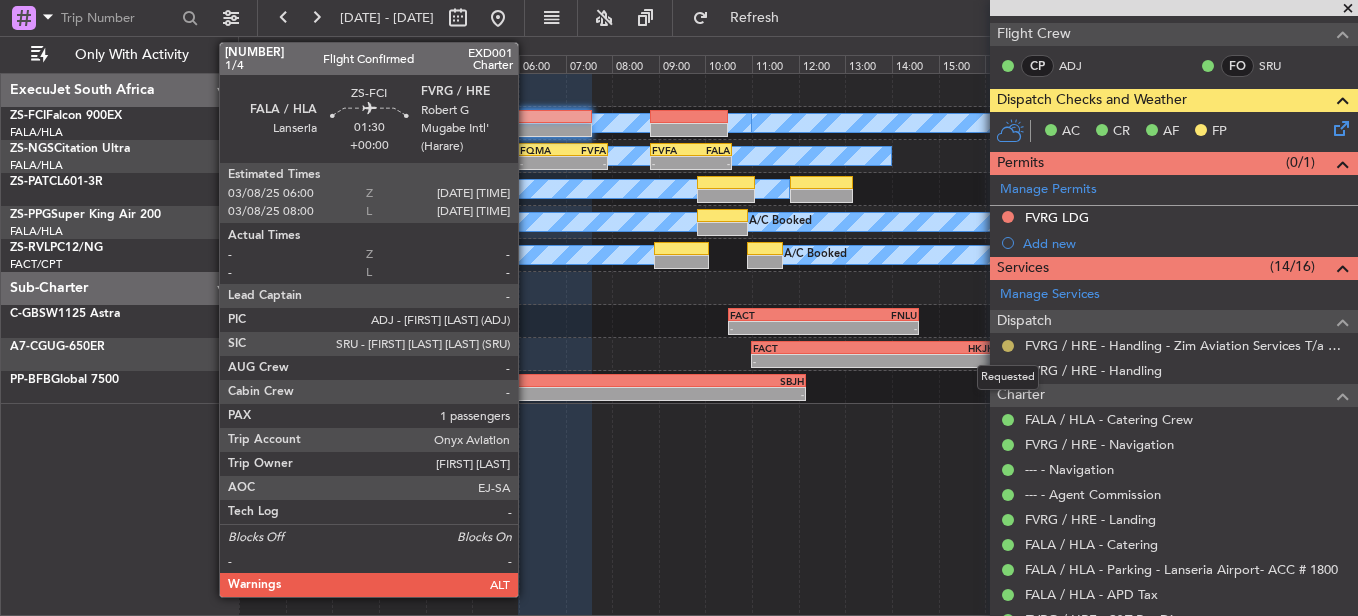 click at bounding box center [1008, 346] 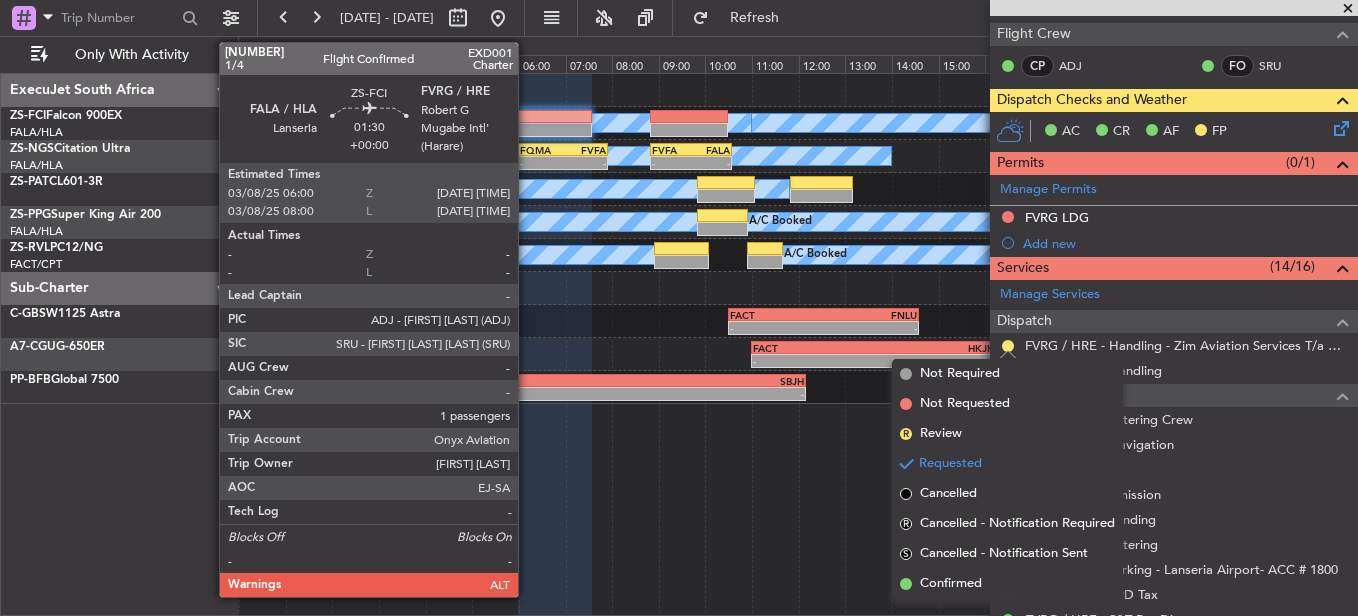 drag, startPoint x: 923, startPoint y: 583, endPoint x: 936, endPoint y: 521, distance: 63.348244 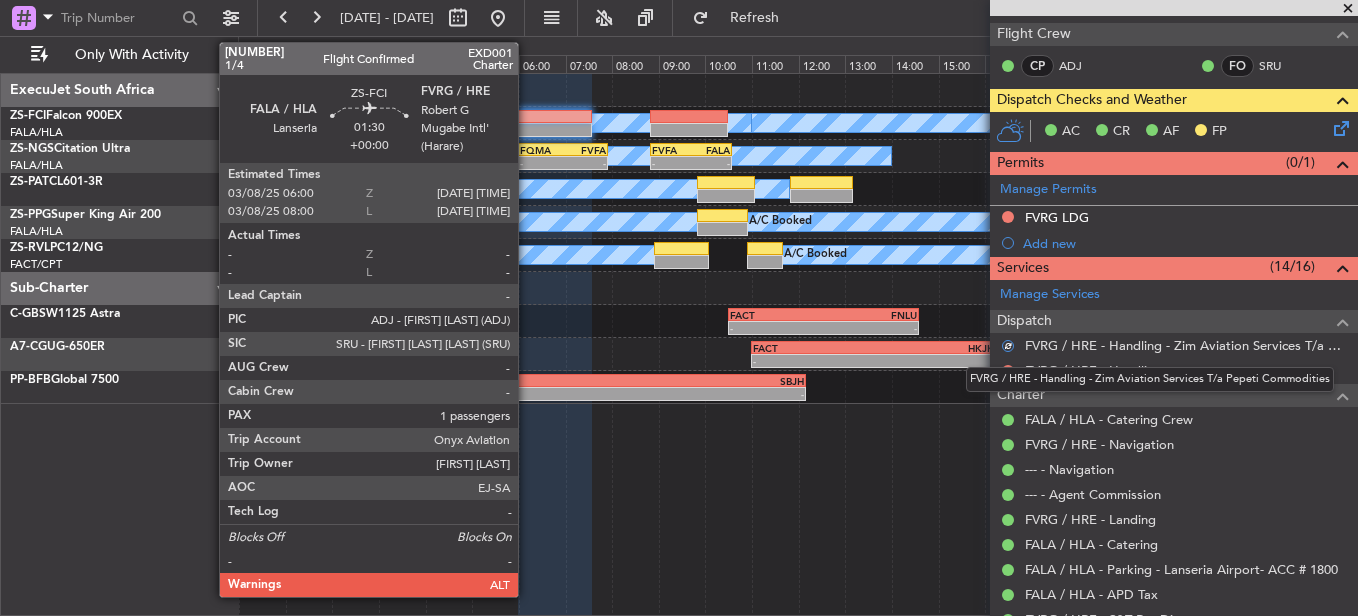 click on "FVRG / HRE - Handling - Zim Aviation Services T/a Pepeti Commodities" at bounding box center (1150, 379) 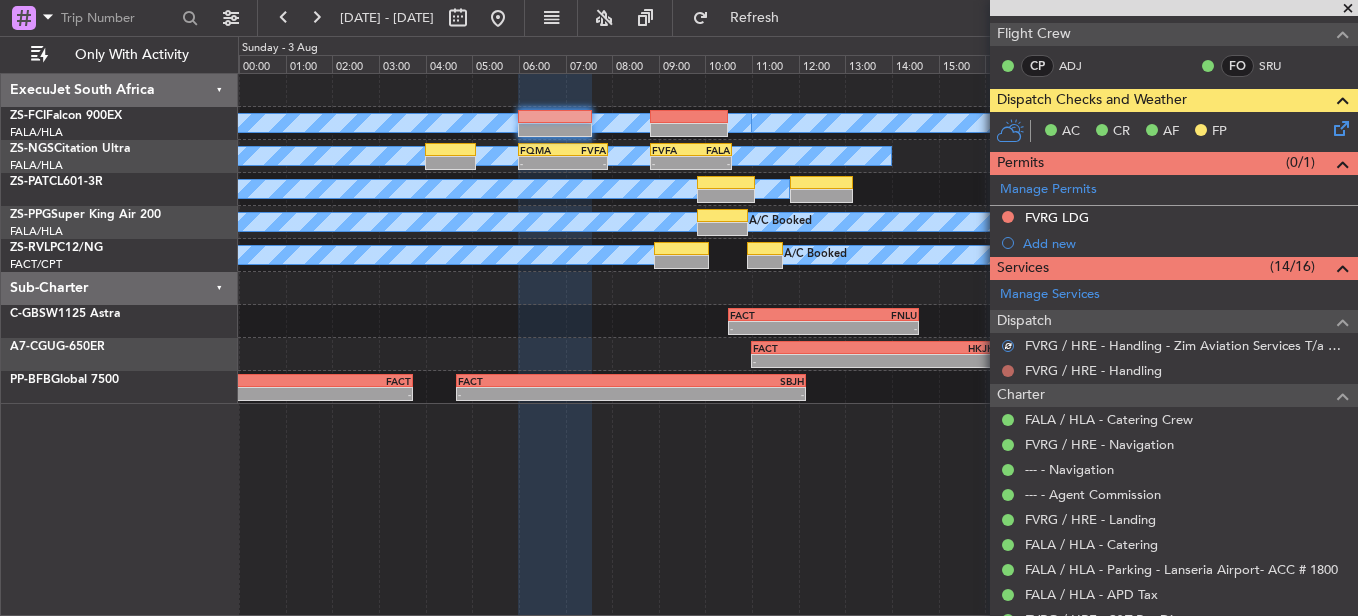 click at bounding box center [1008, 371] 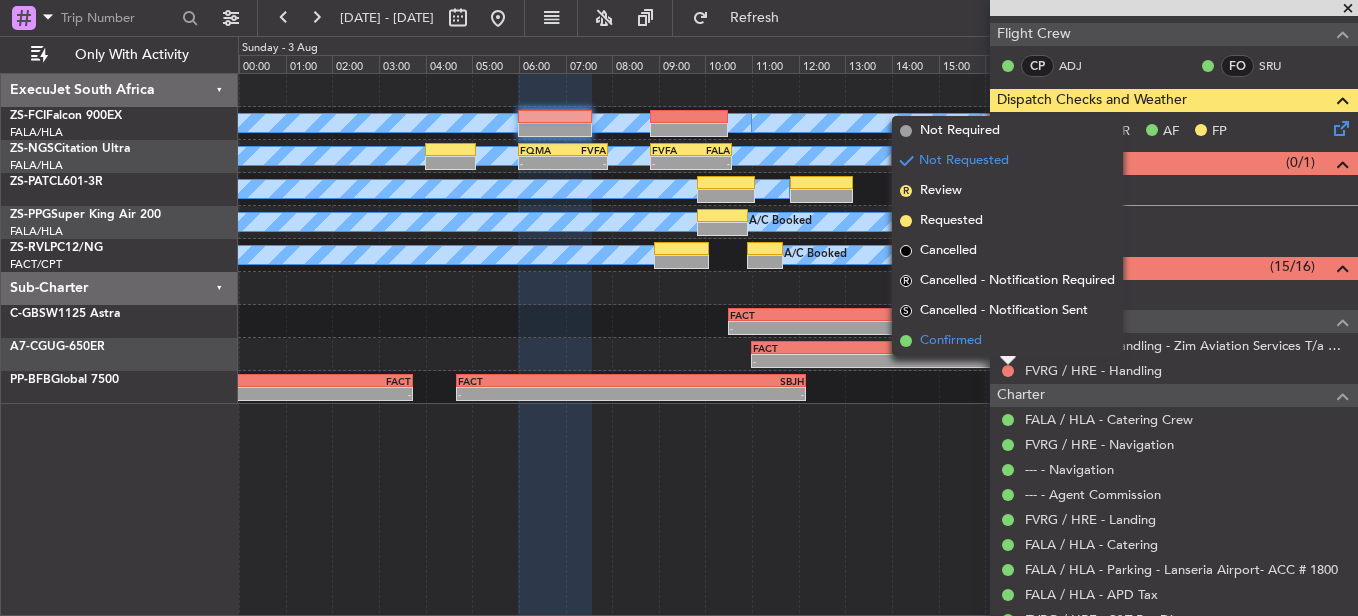 click on "Confirmed" at bounding box center [1007, 341] 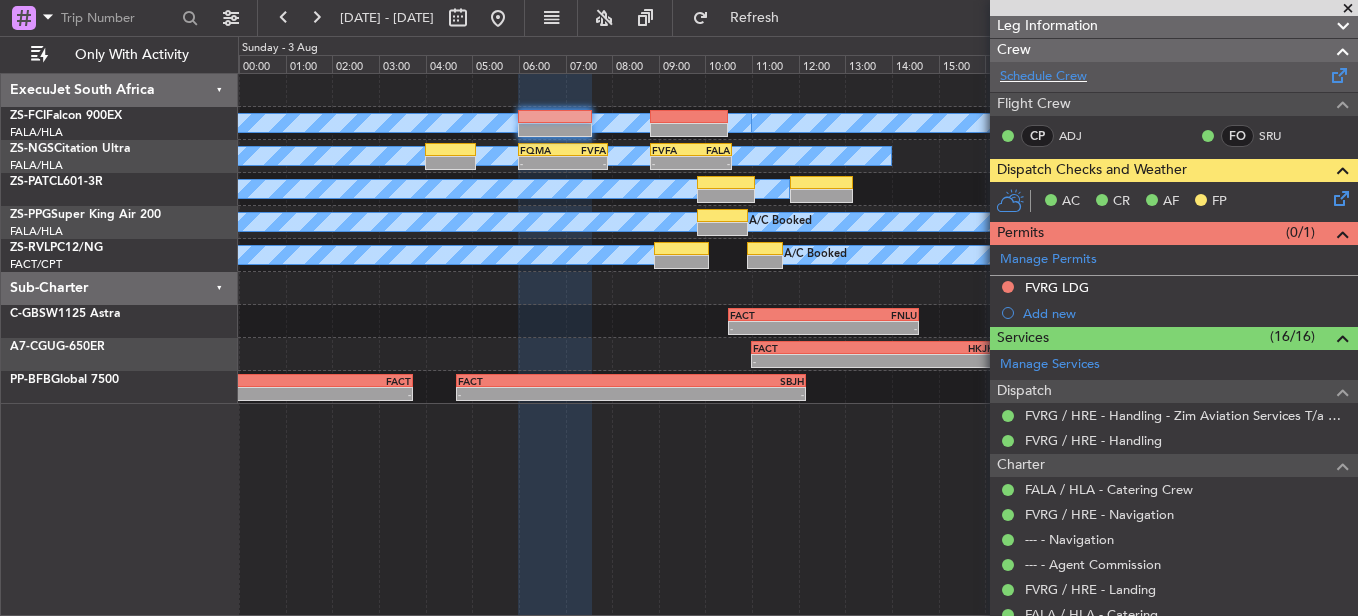 scroll, scrollTop: 0, scrollLeft: 0, axis: both 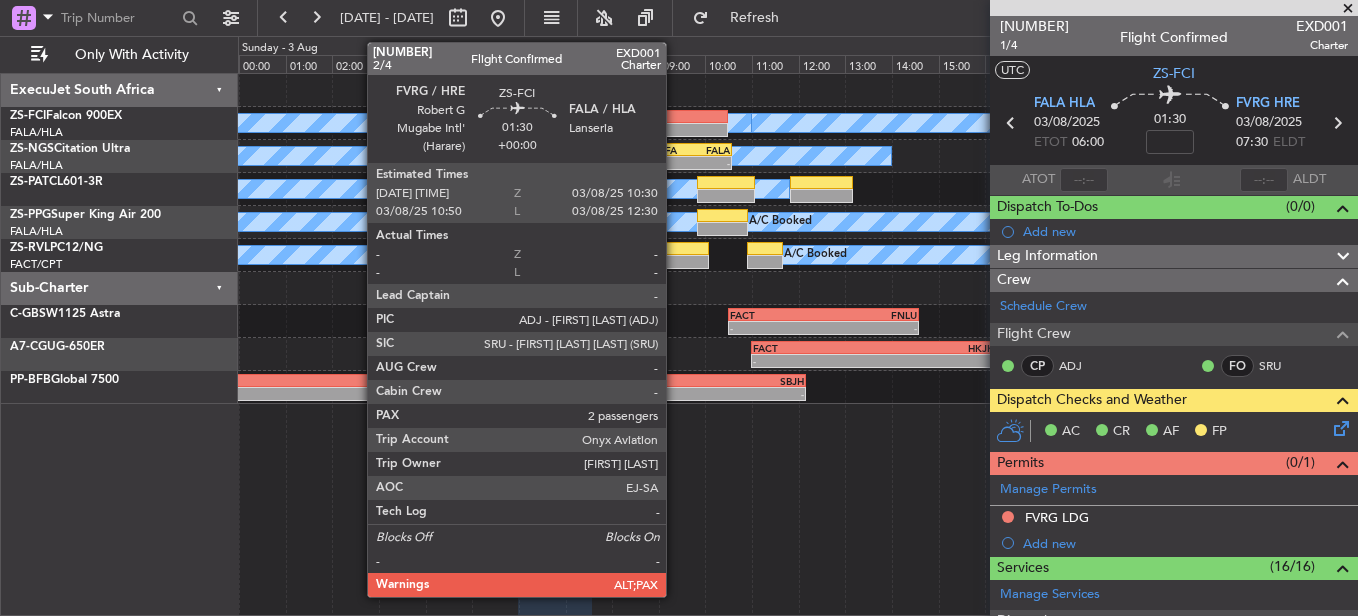 click 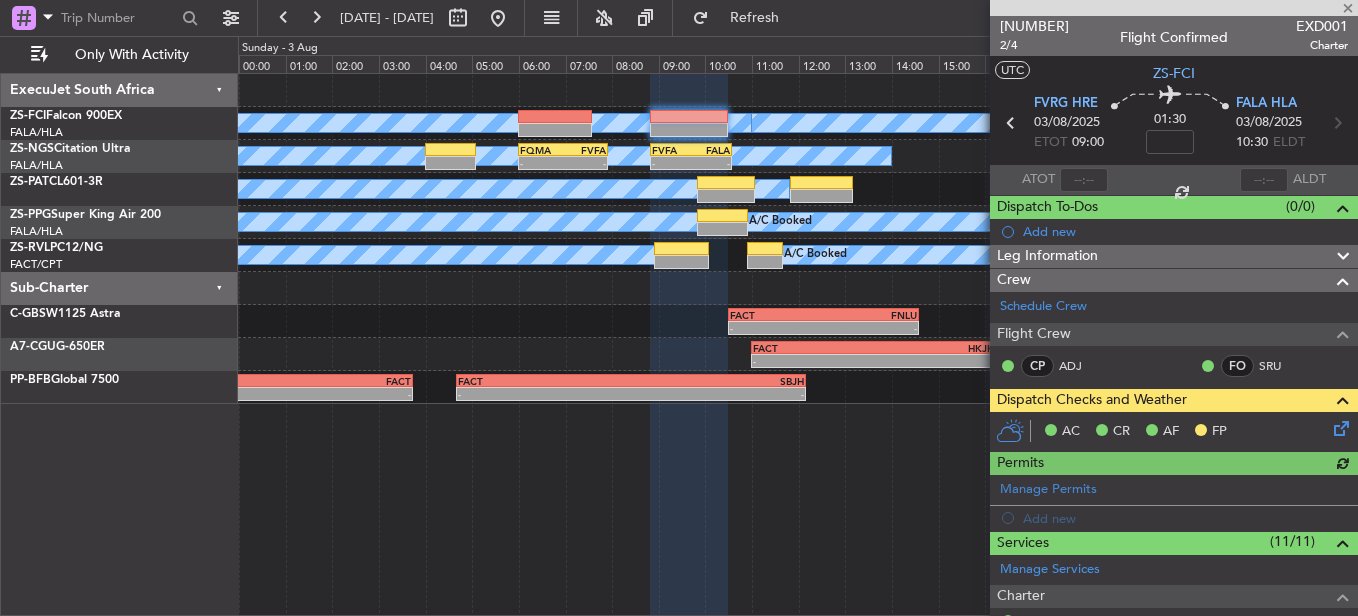 click 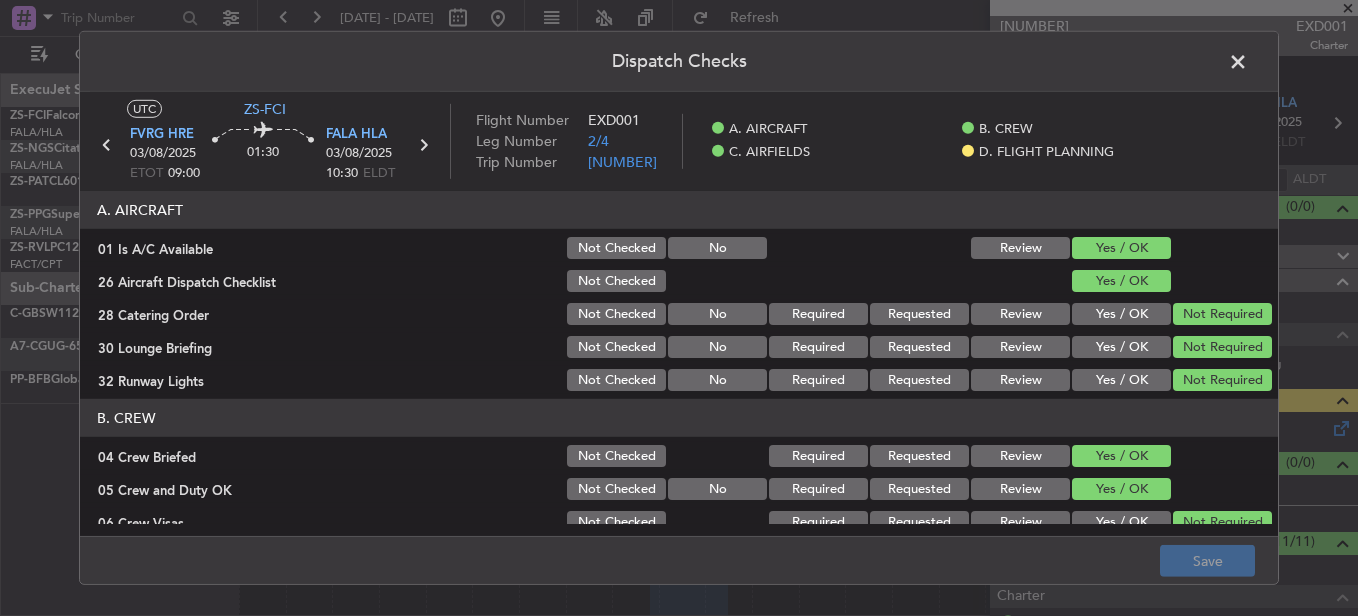 click 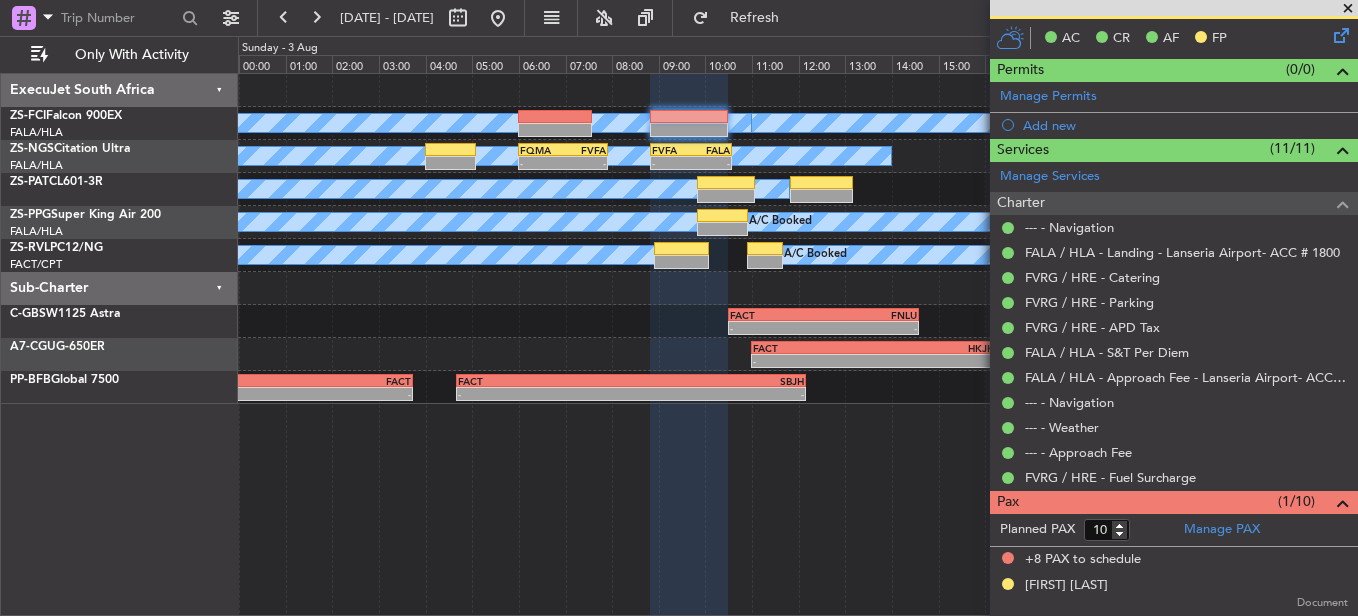 scroll, scrollTop: 436, scrollLeft: 0, axis: vertical 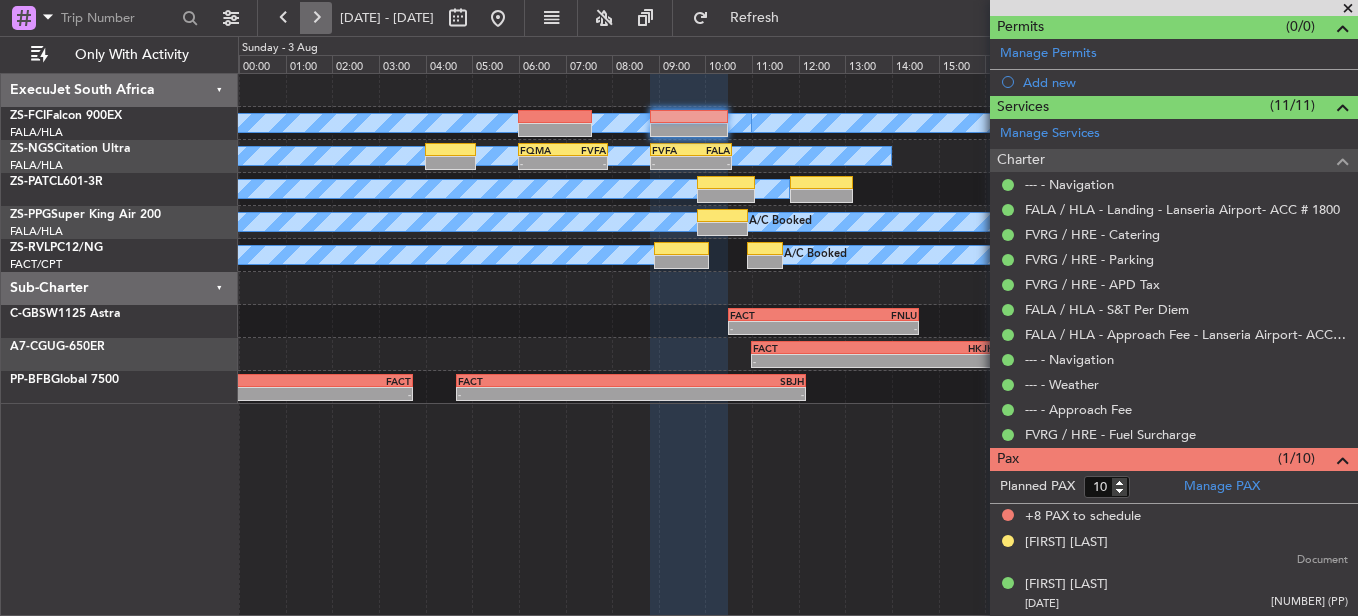 click at bounding box center (316, 18) 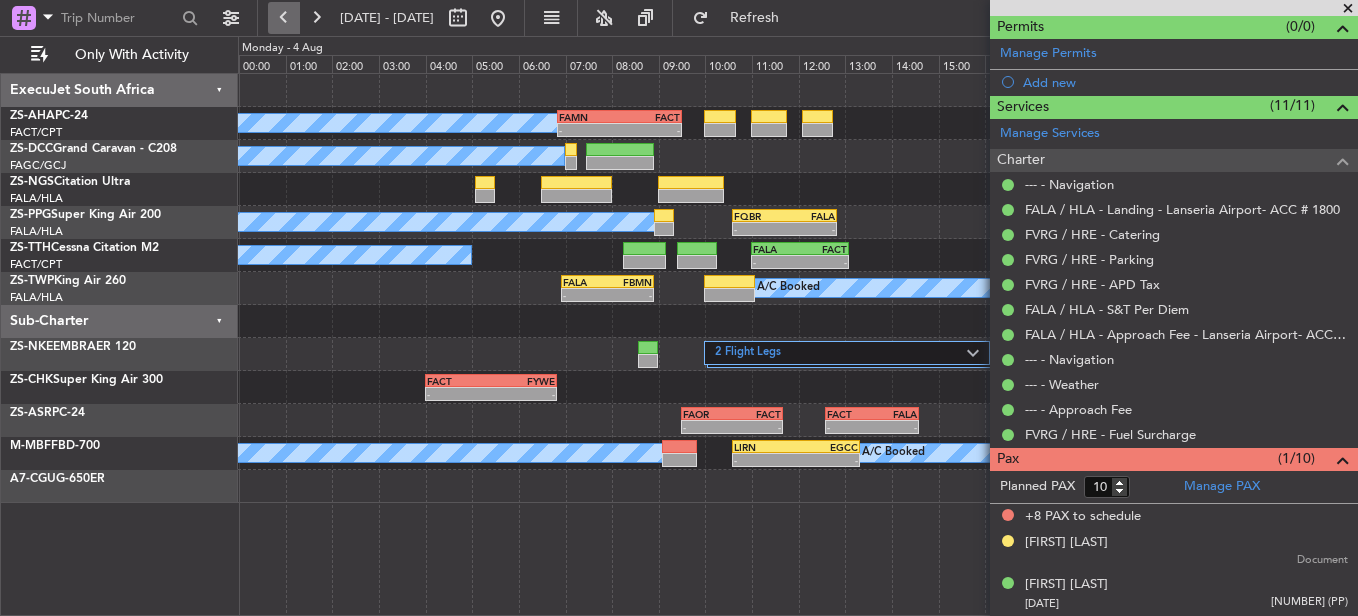 click at bounding box center [284, 18] 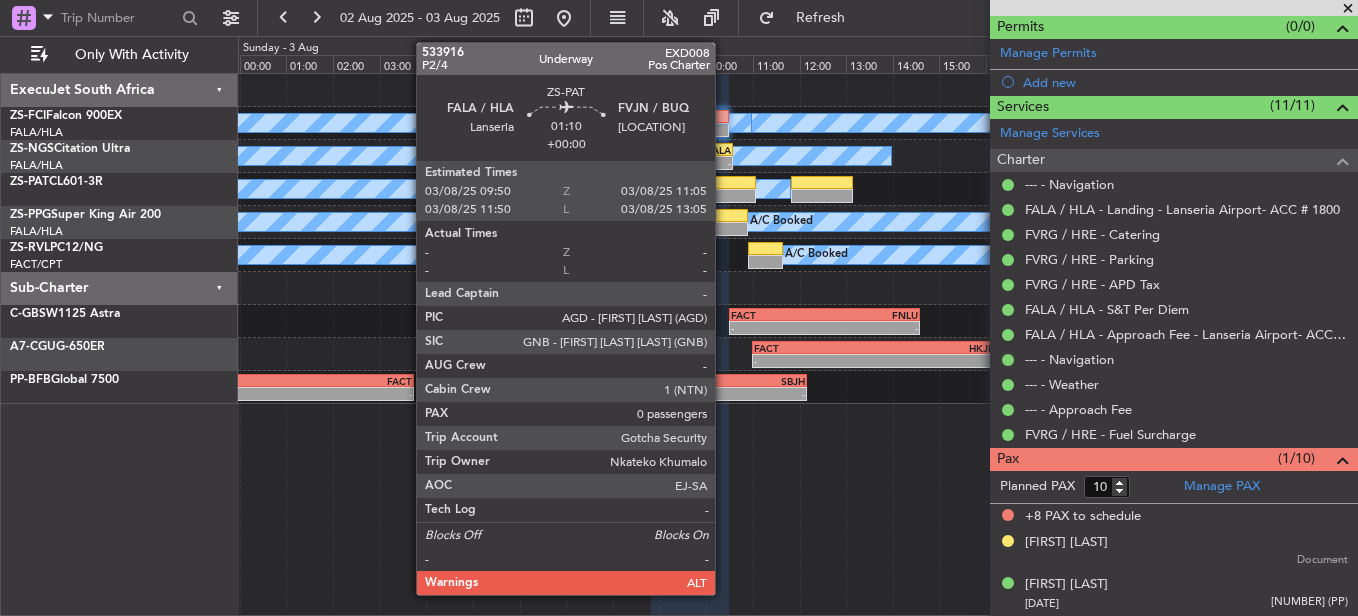 click 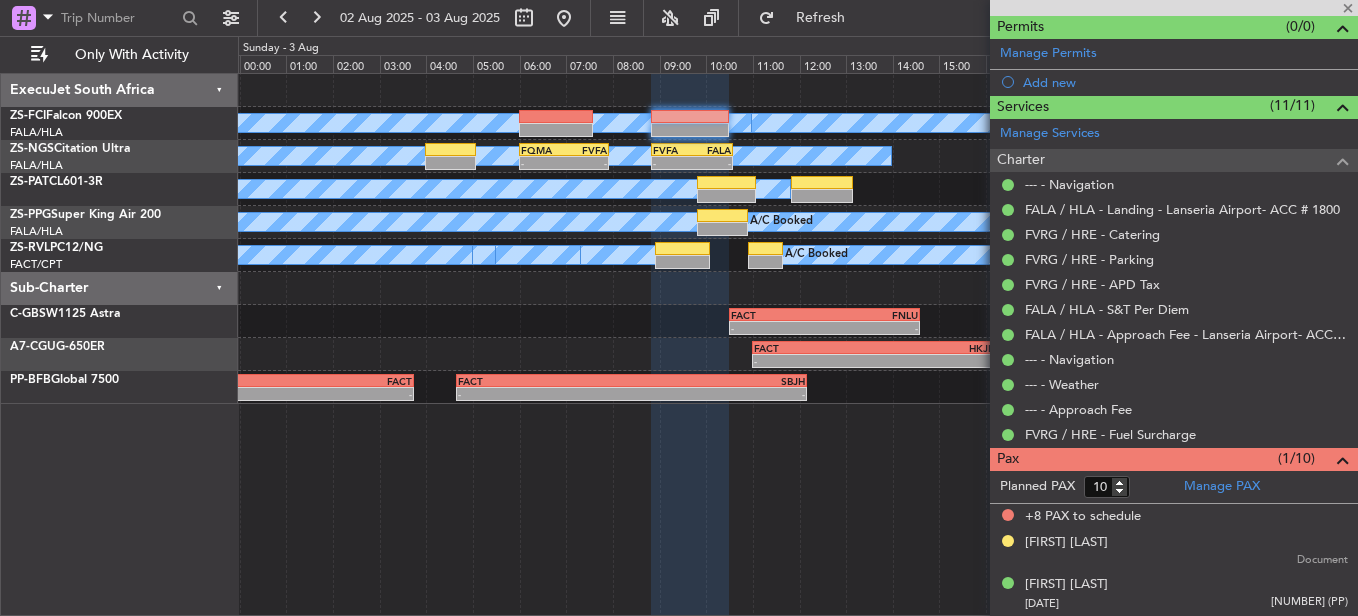 type on "0" 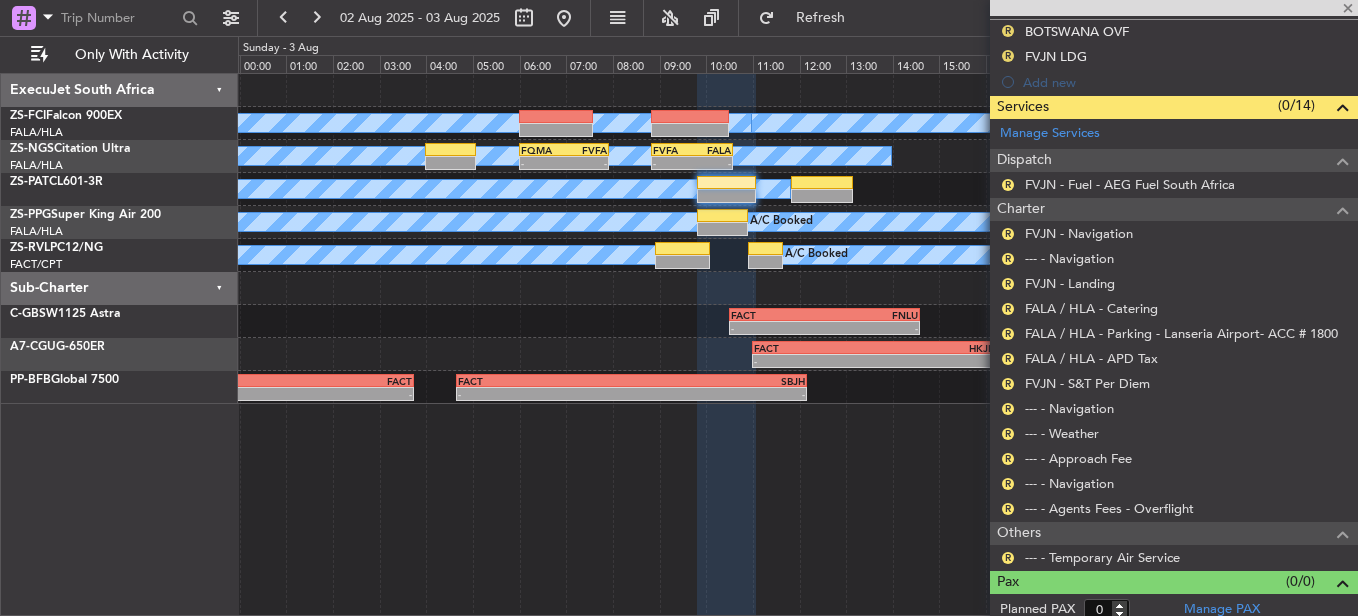 scroll, scrollTop: 562, scrollLeft: 0, axis: vertical 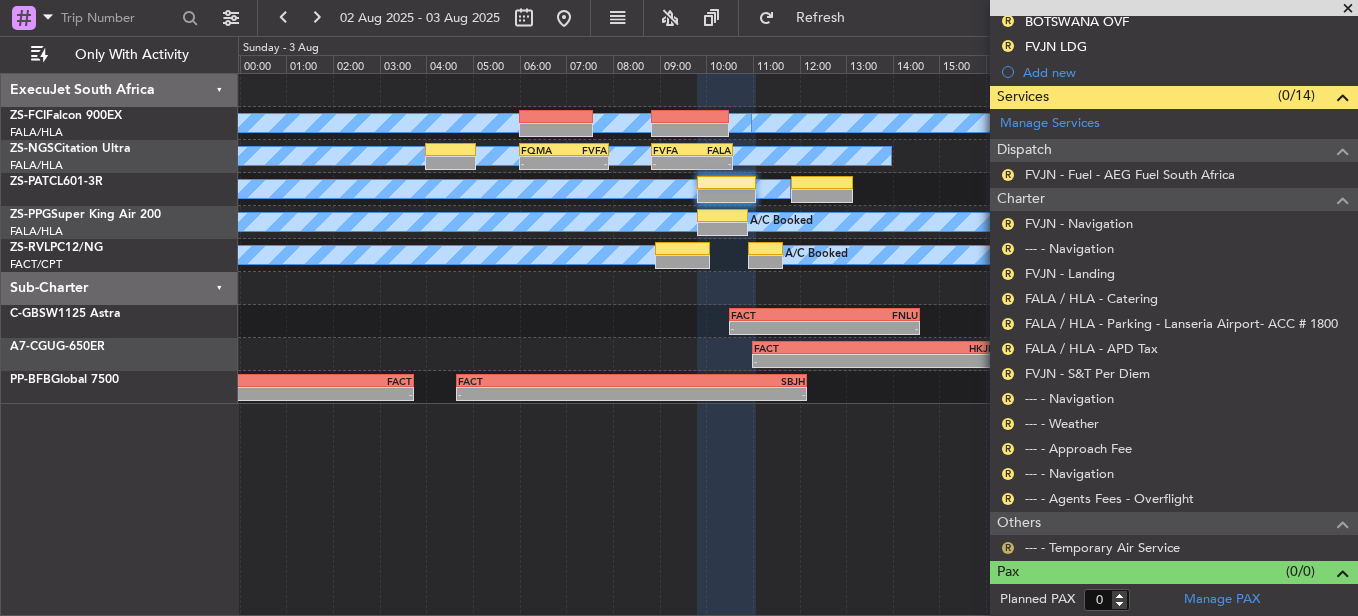 click on "R" at bounding box center [1008, 548] 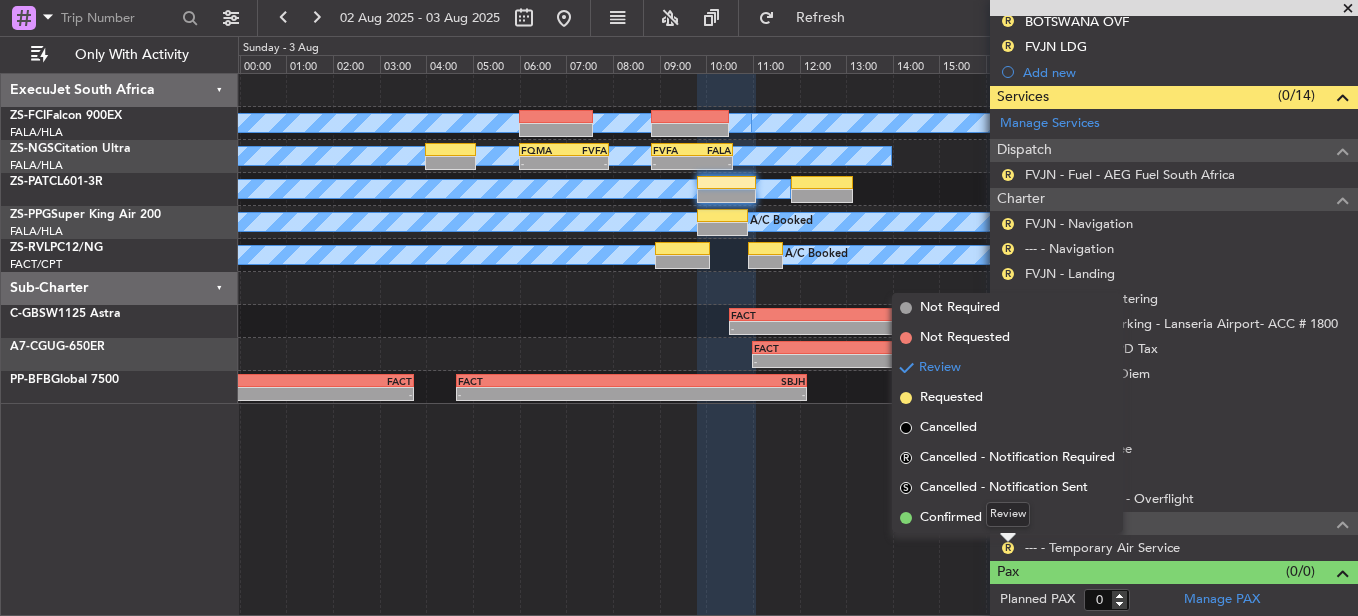 click on "Review" at bounding box center (1008, 514) 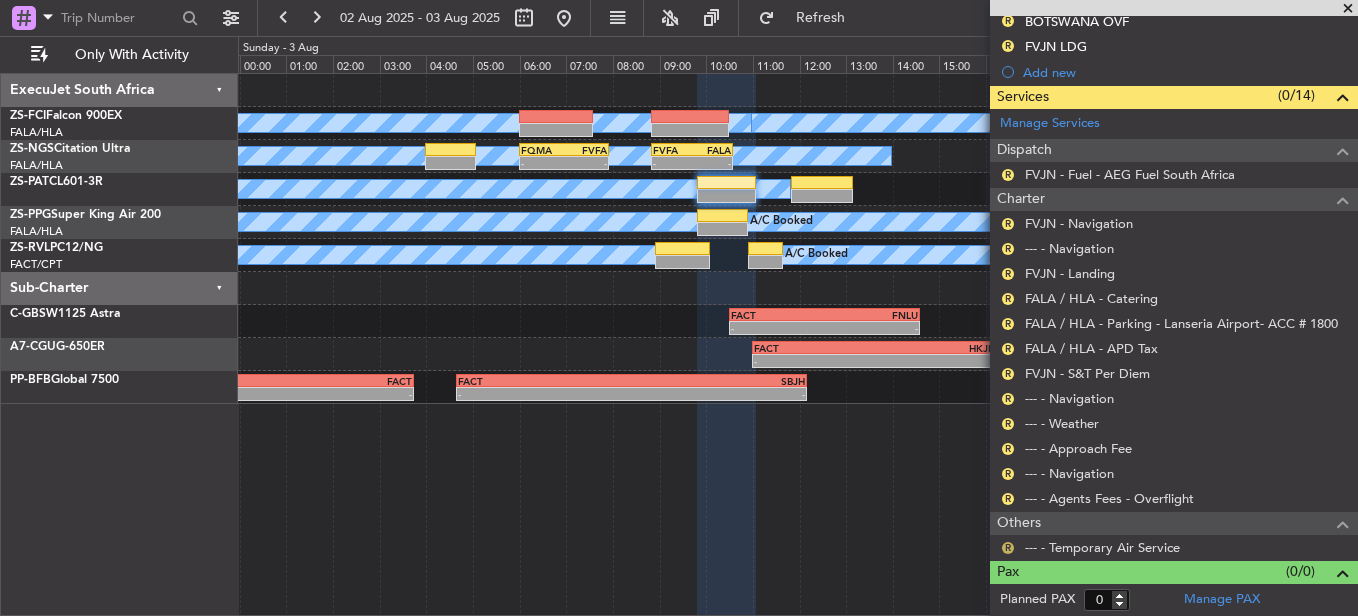 click on "R" at bounding box center (1008, 548) 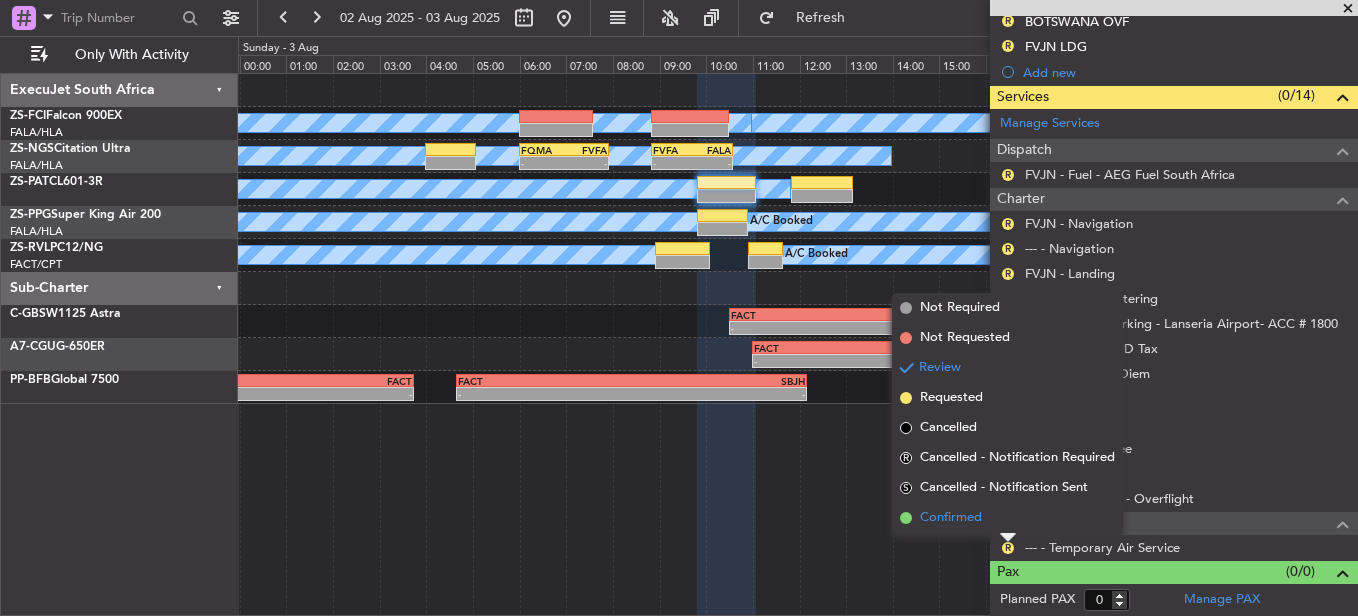 click on "Confirmed" at bounding box center [951, 518] 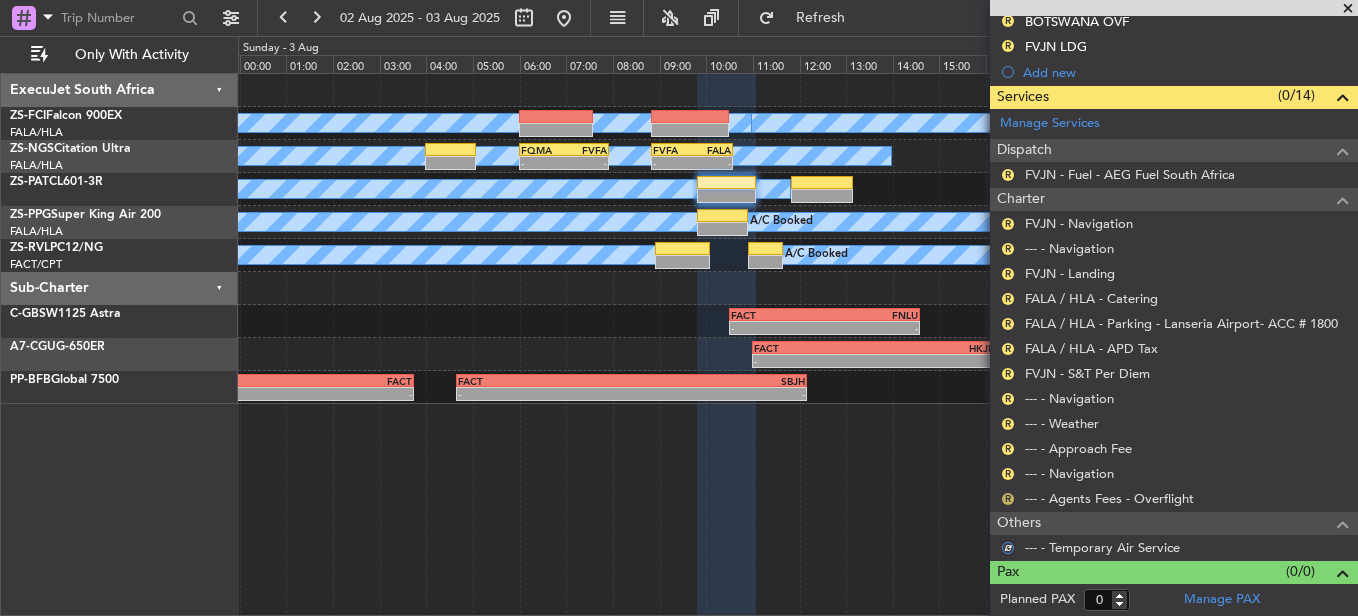 click on "R" at bounding box center (1008, 499) 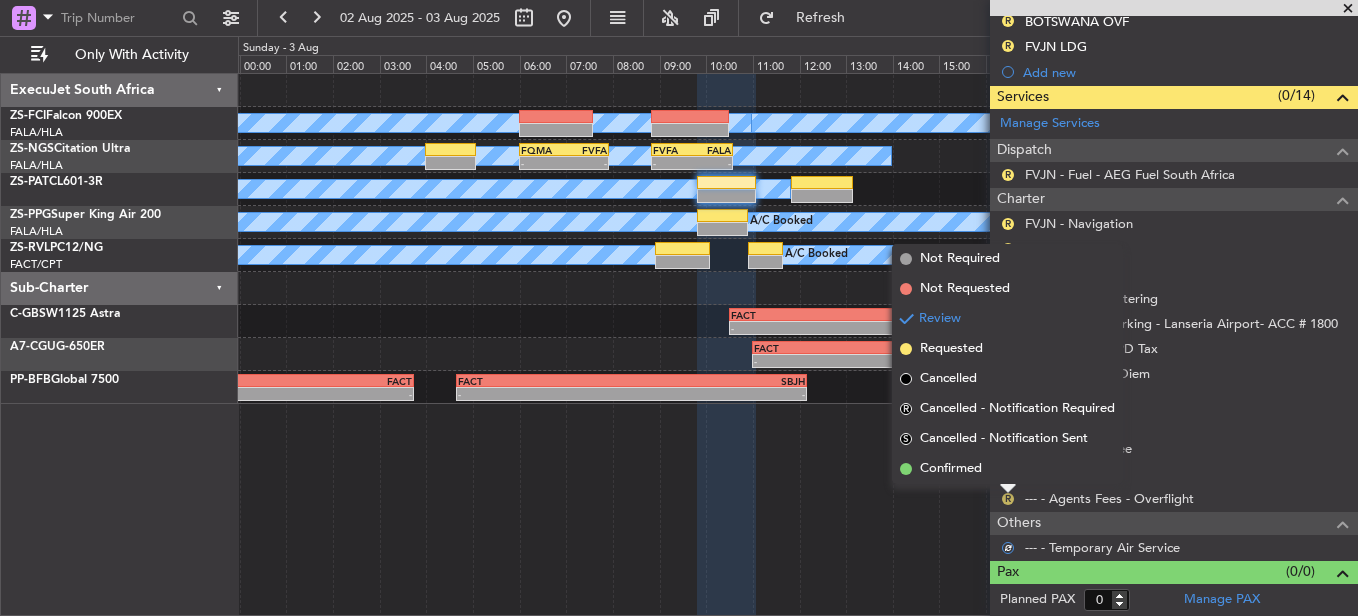 click on "Confirmed" at bounding box center [1007, 469] 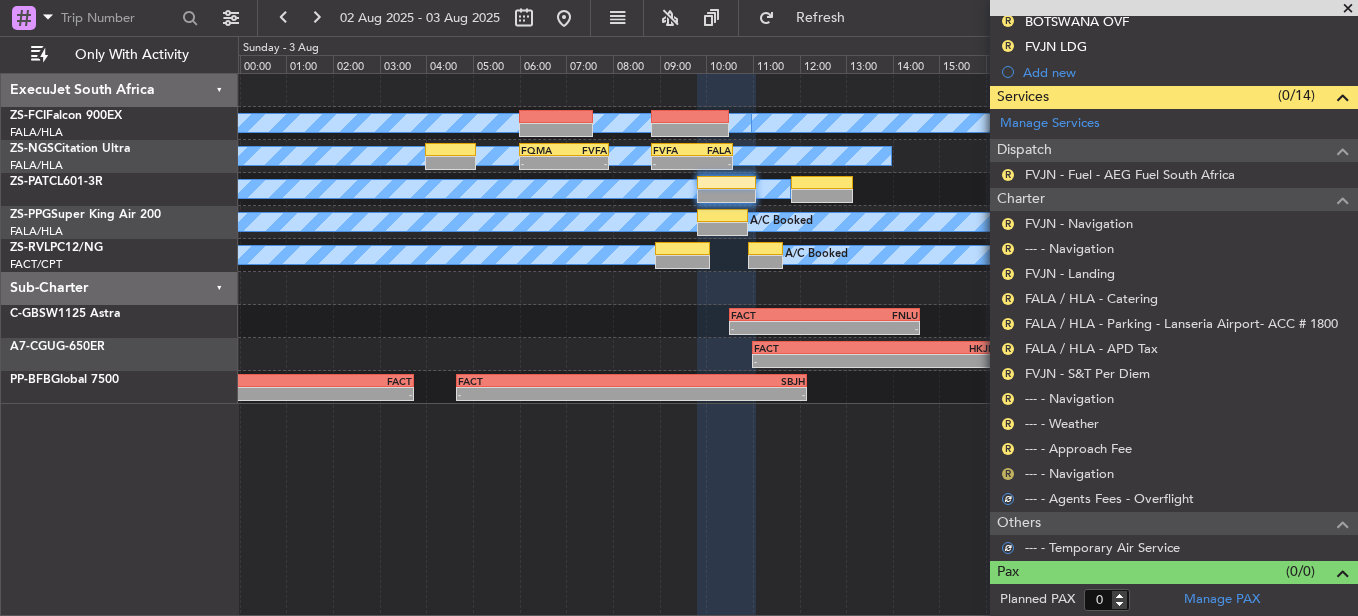 click on "R" at bounding box center [1008, 474] 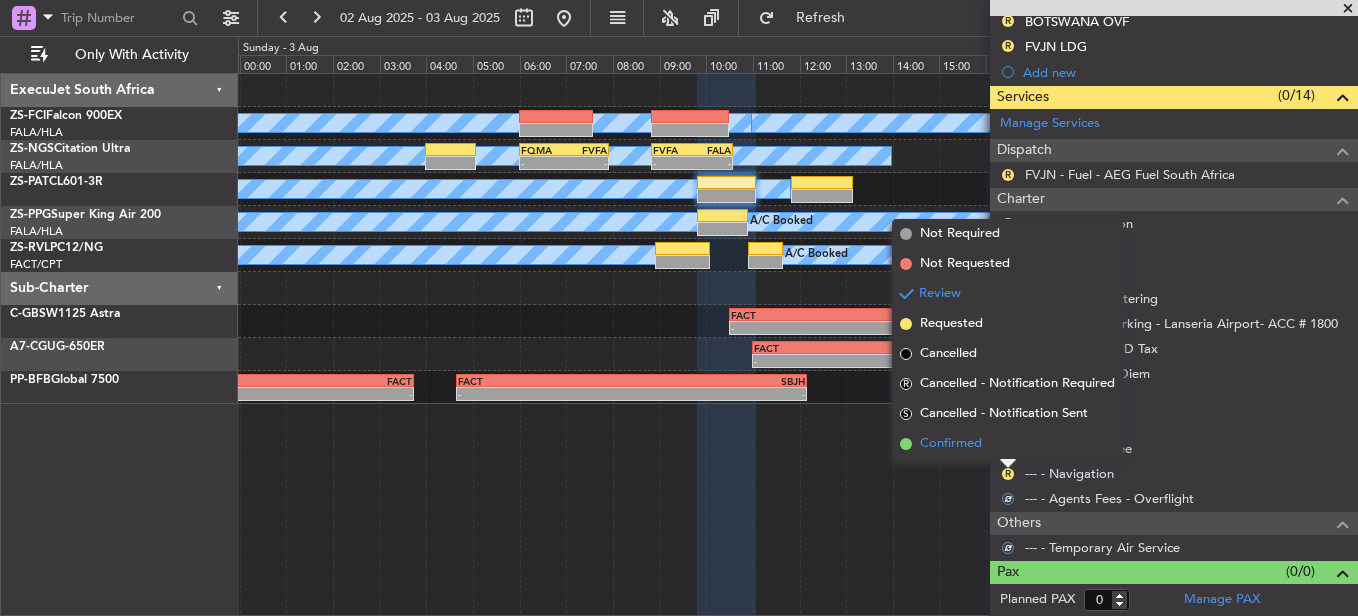 click on "Confirmed" at bounding box center [1007, 444] 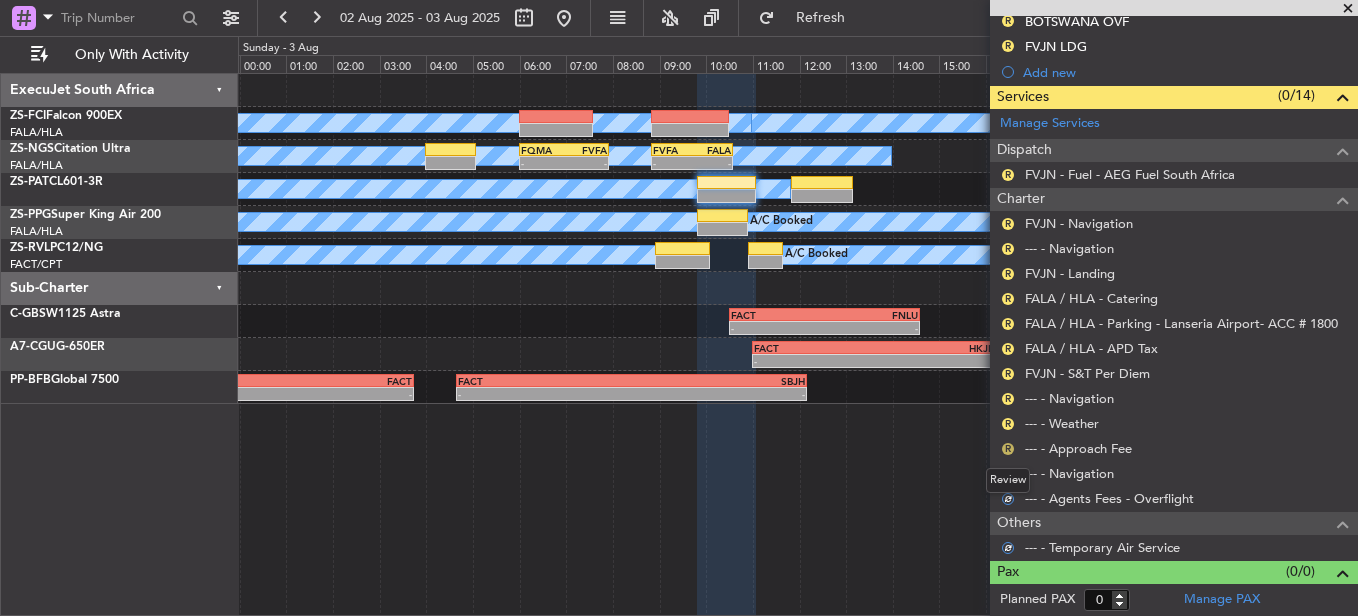 click on "R" at bounding box center (1008, 449) 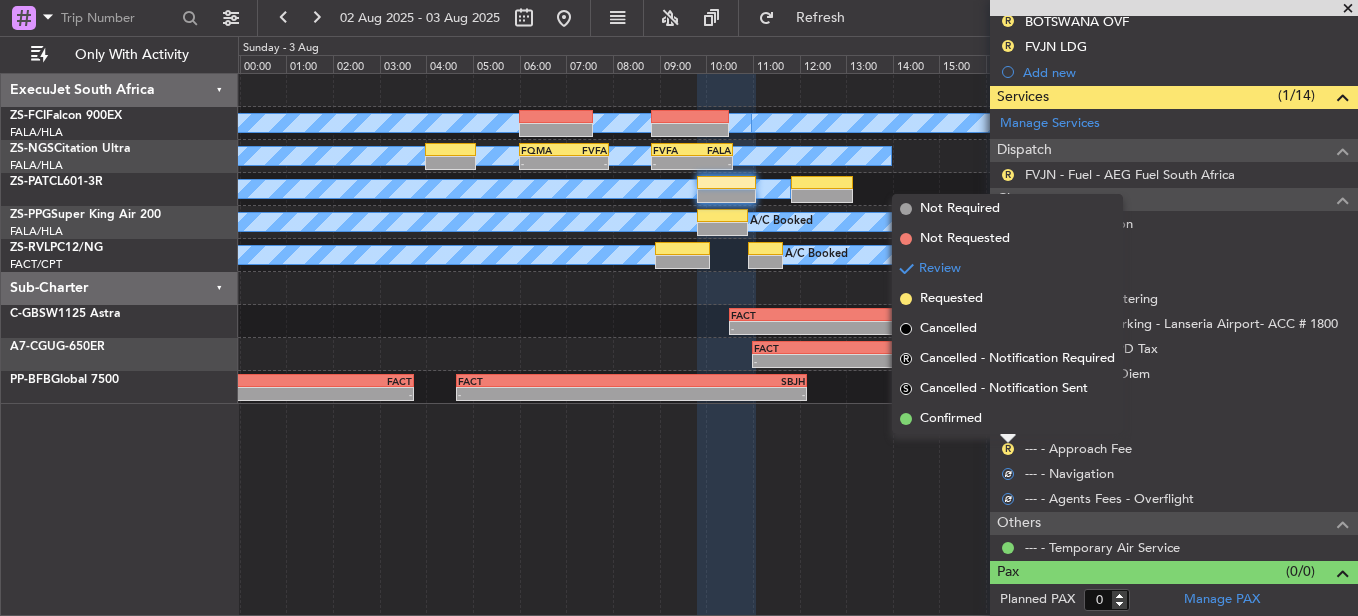 click at bounding box center (1008, 439) 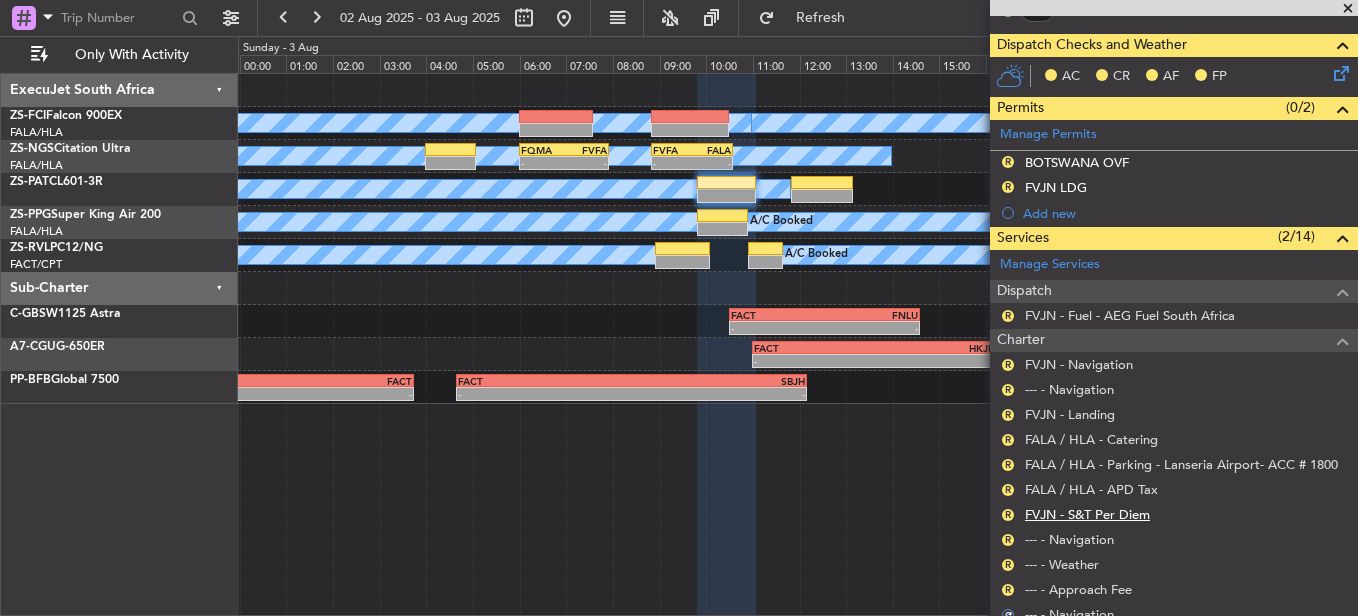 scroll, scrollTop: 462, scrollLeft: 0, axis: vertical 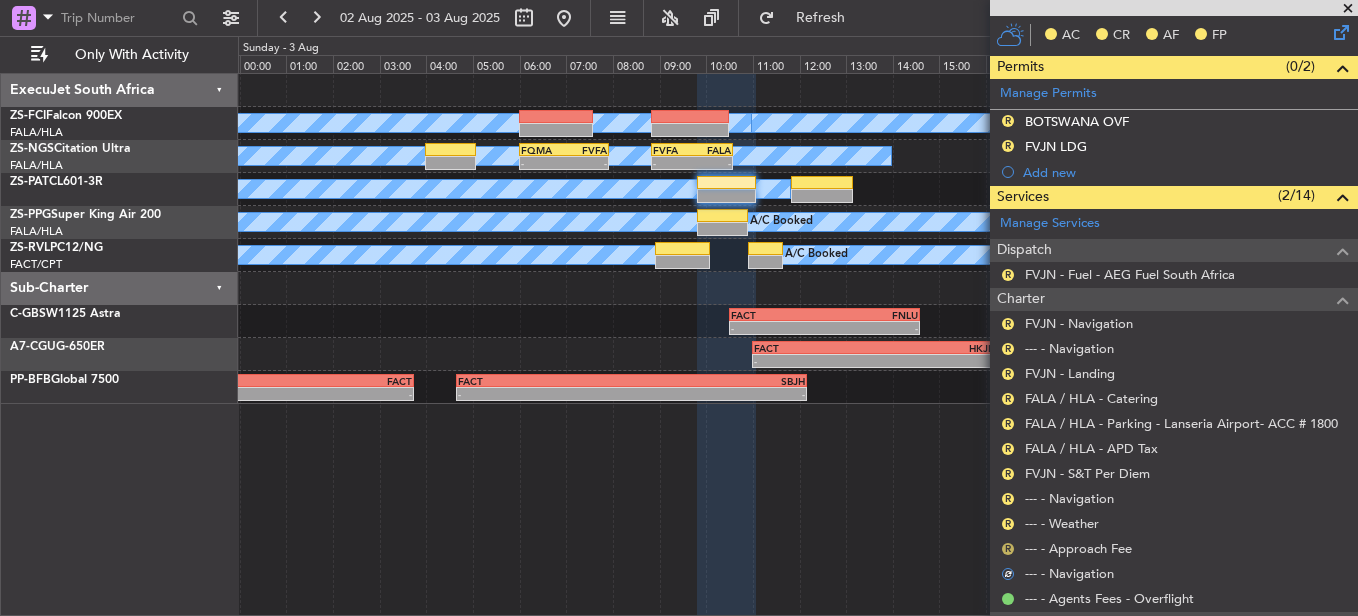 click on "R" at bounding box center (1008, 549) 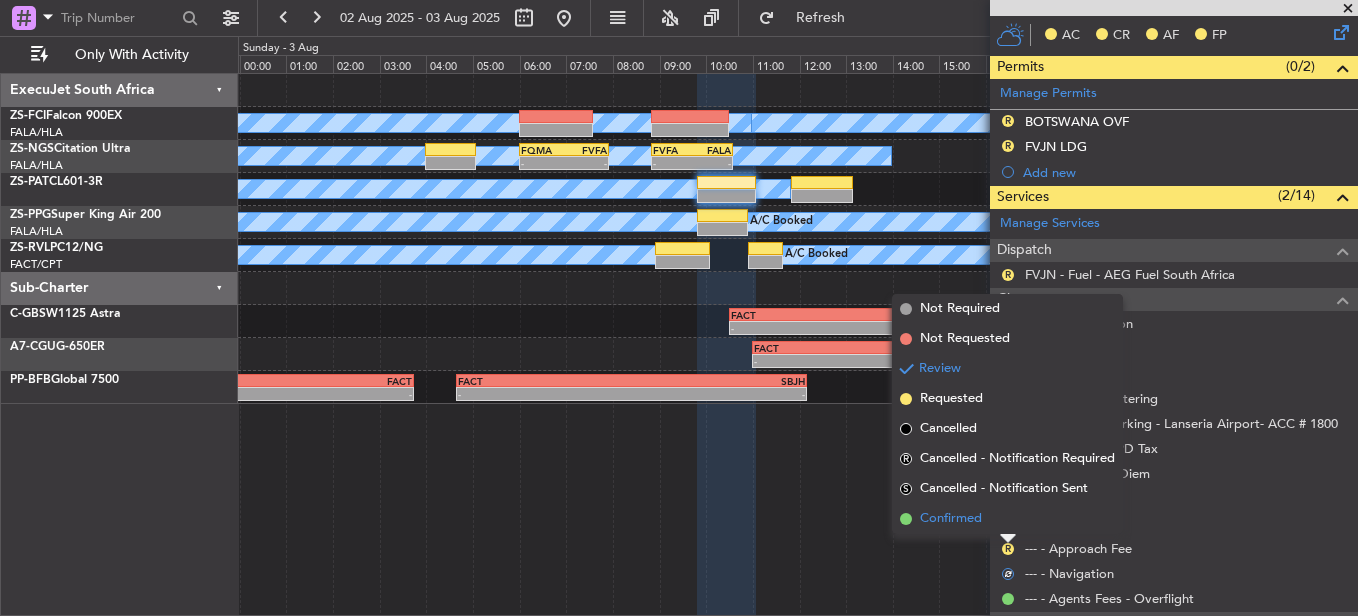 click on "Confirmed" at bounding box center (951, 519) 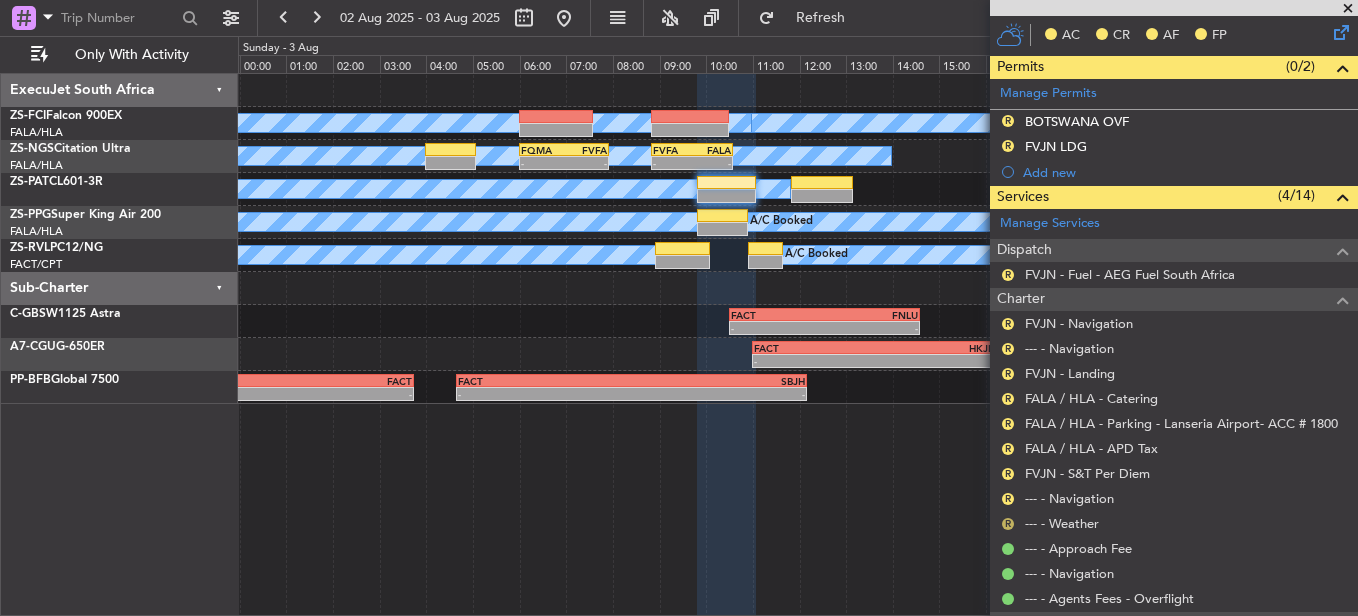 click on "R" at bounding box center [1008, 524] 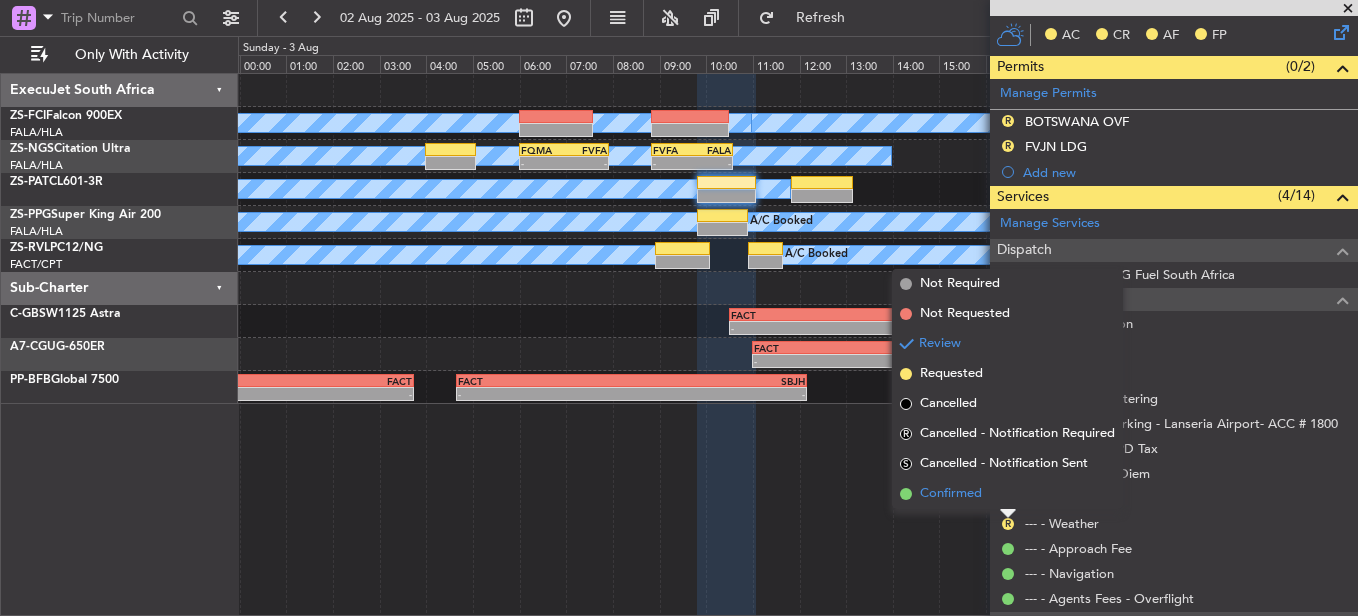 click on "Confirmed" at bounding box center (951, 494) 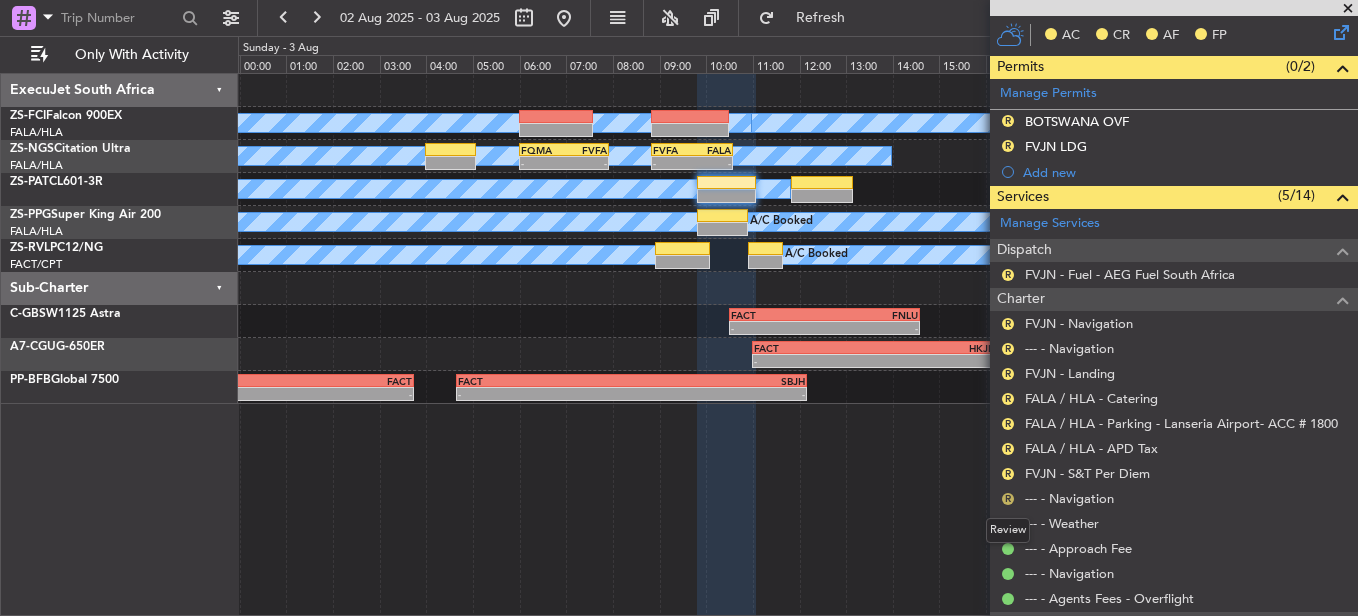 click on "R" at bounding box center [1008, 499] 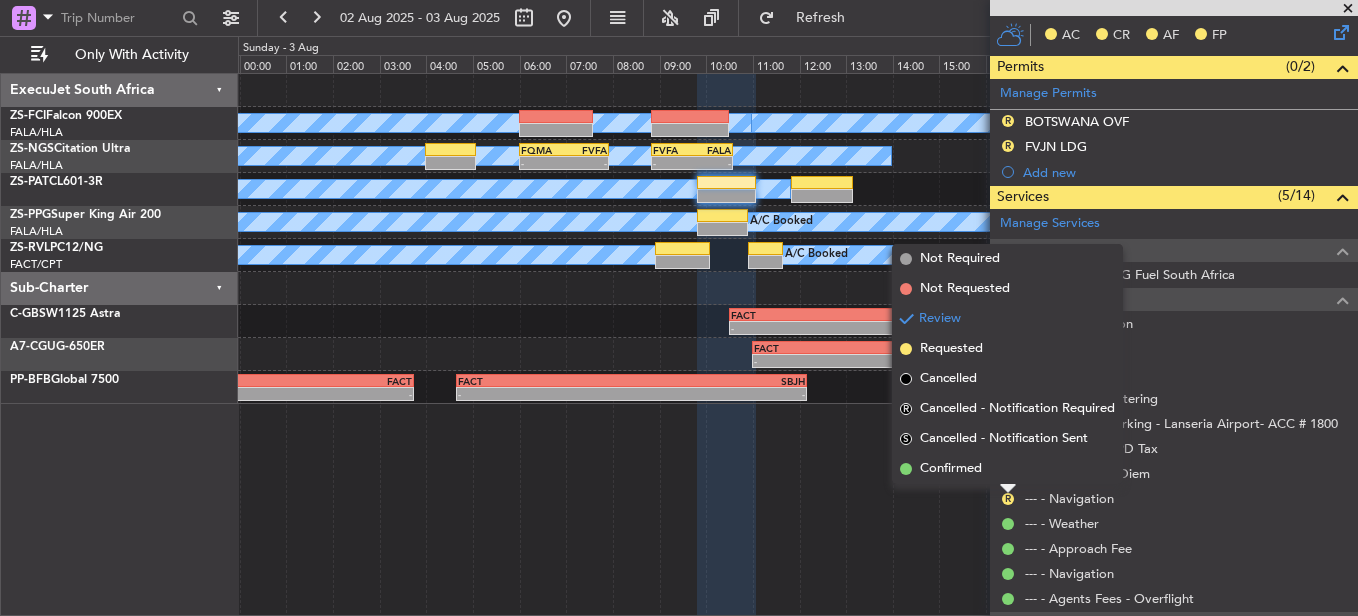 click on "Confirmed" at bounding box center (1007, 469) 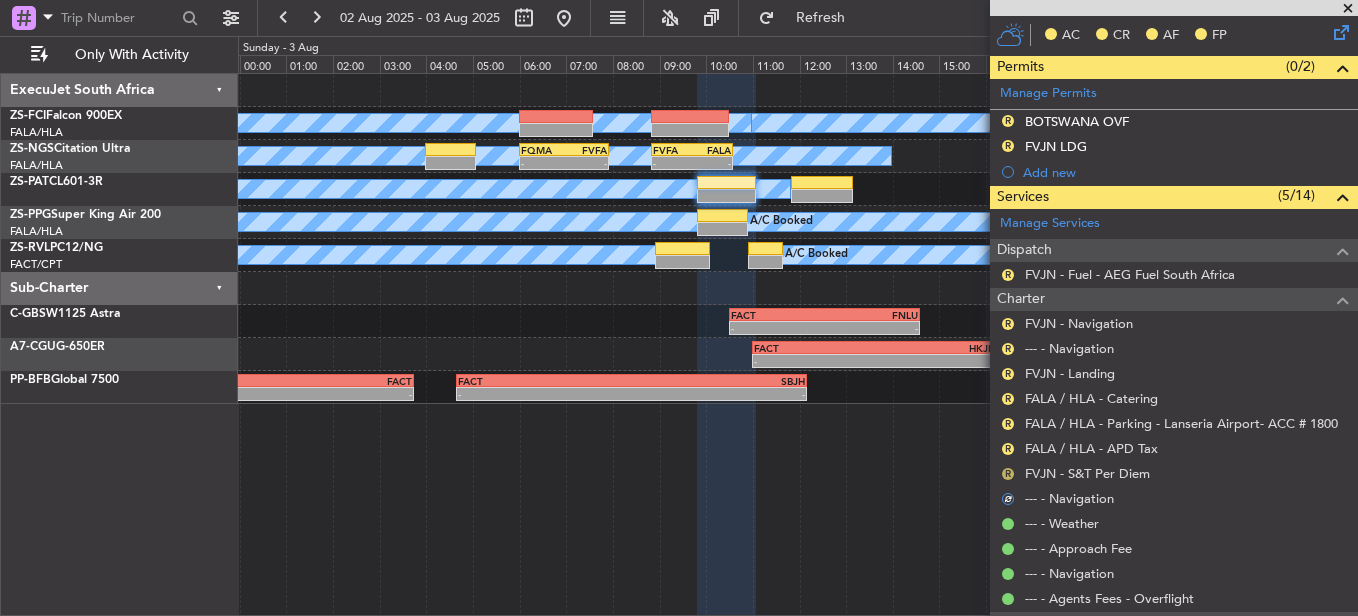 click on "R" at bounding box center [1008, 474] 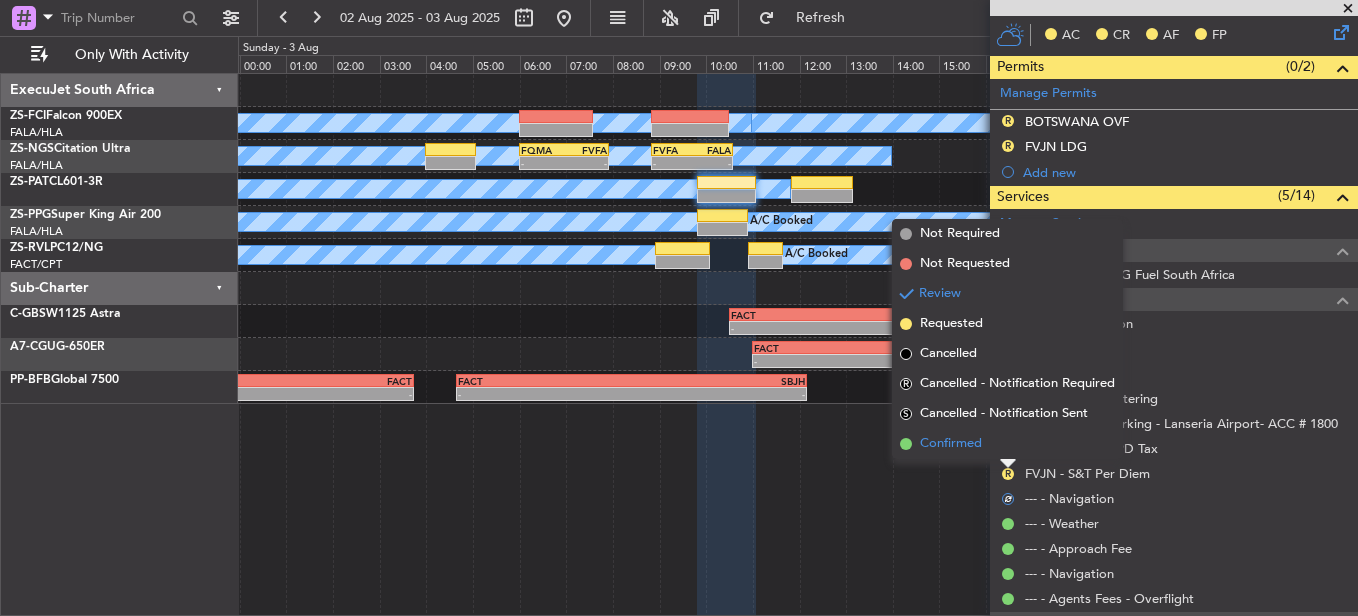 click on "Confirmed" at bounding box center (1007, 444) 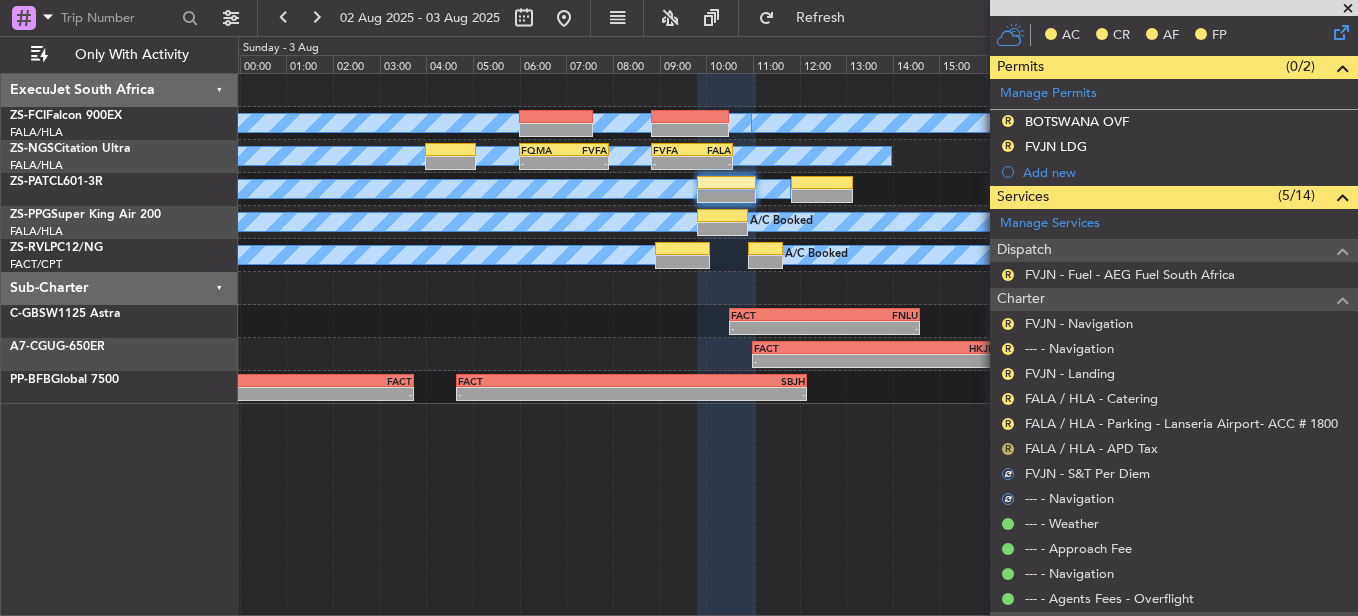 click on "R" at bounding box center (1008, 449) 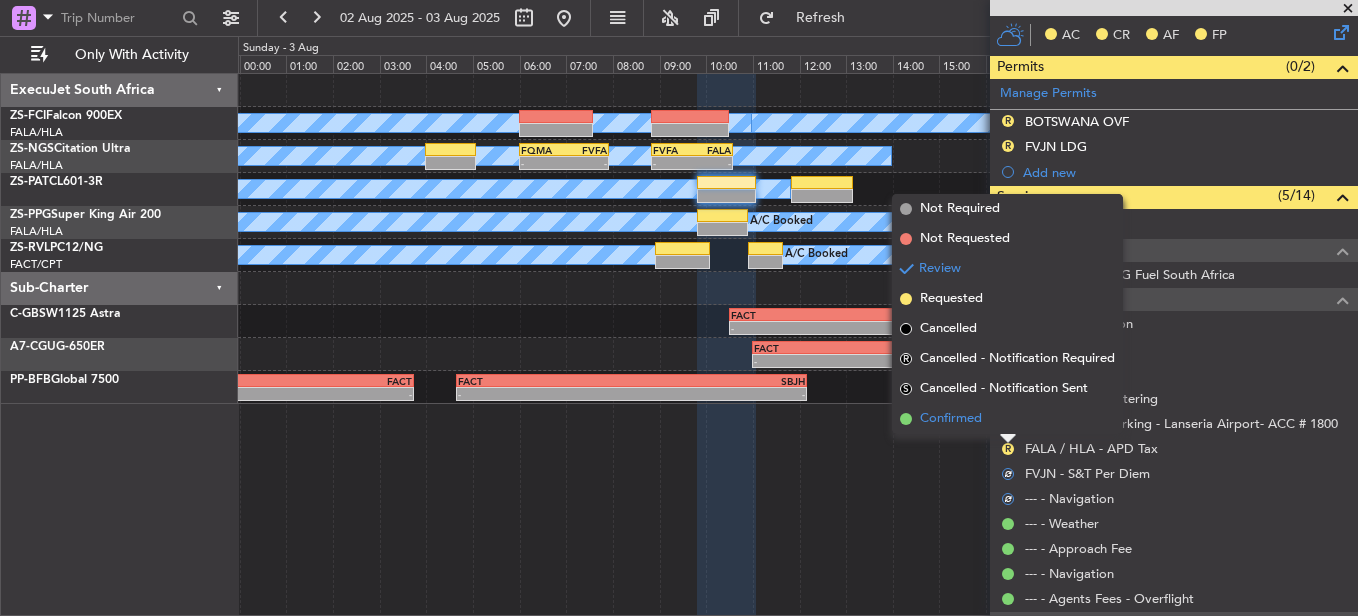 click on "Confirmed" at bounding box center (1007, 419) 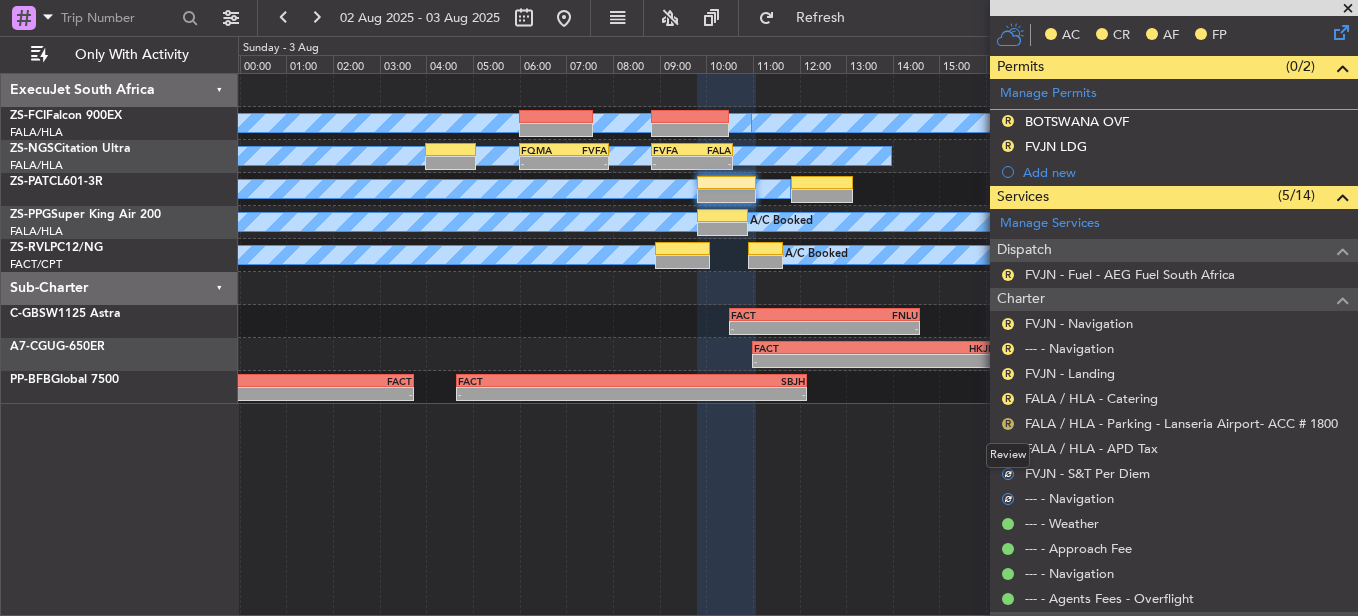 click on "R" at bounding box center (1008, 424) 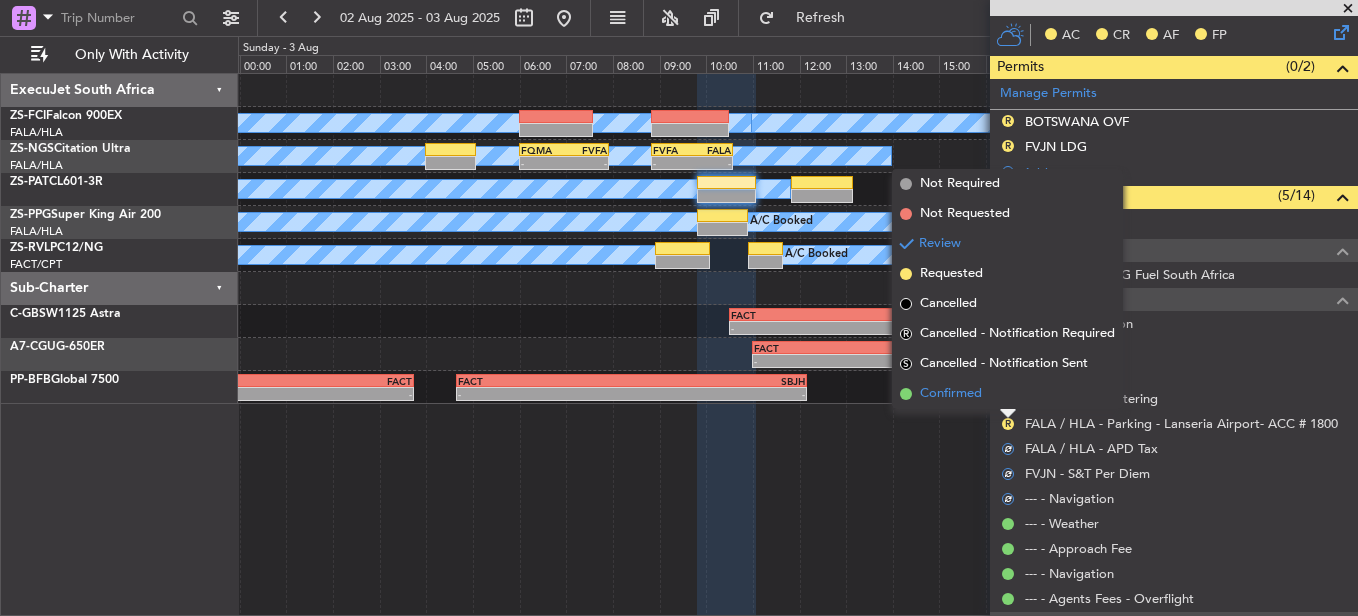 click on "Confirmed" at bounding box center [1007, 394] 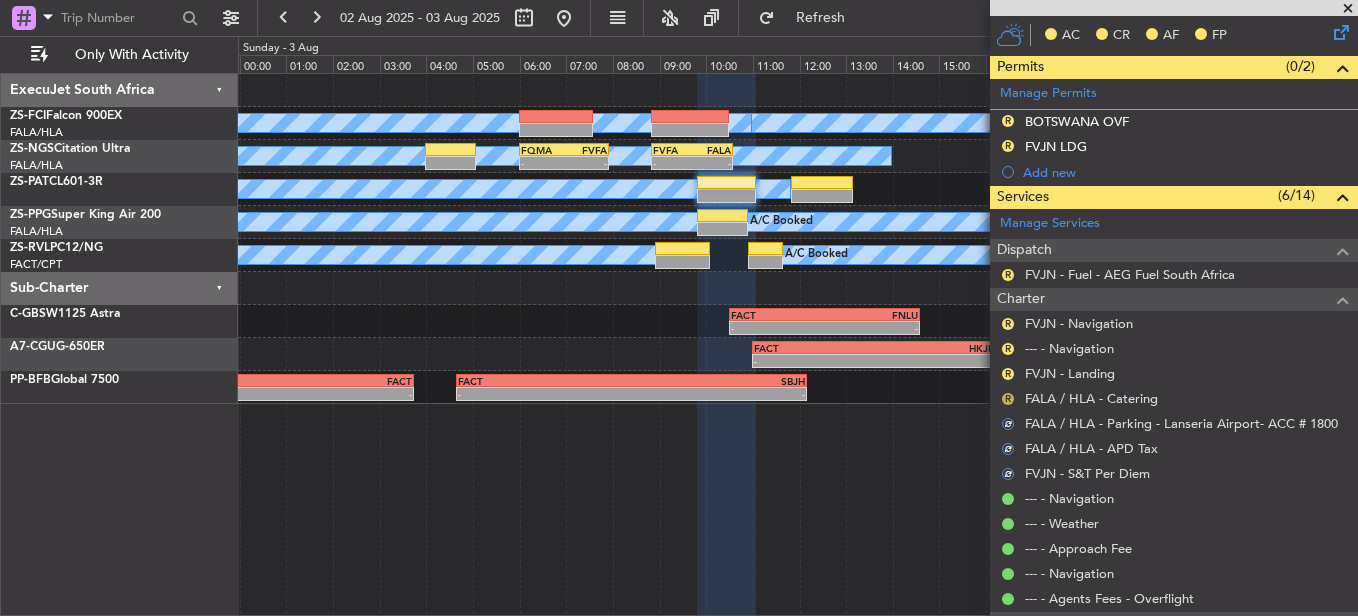 click on "R" at bounding box center (1008, 399) 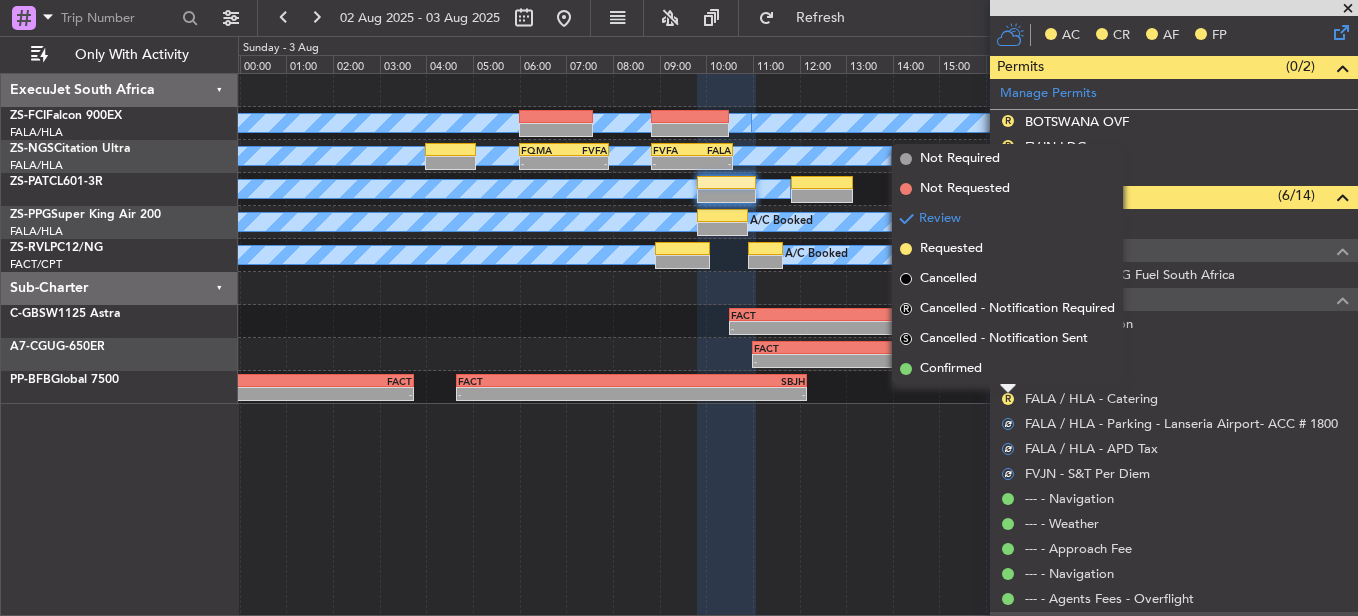 click on "Confirmed" at bounding box center [1007, 369] 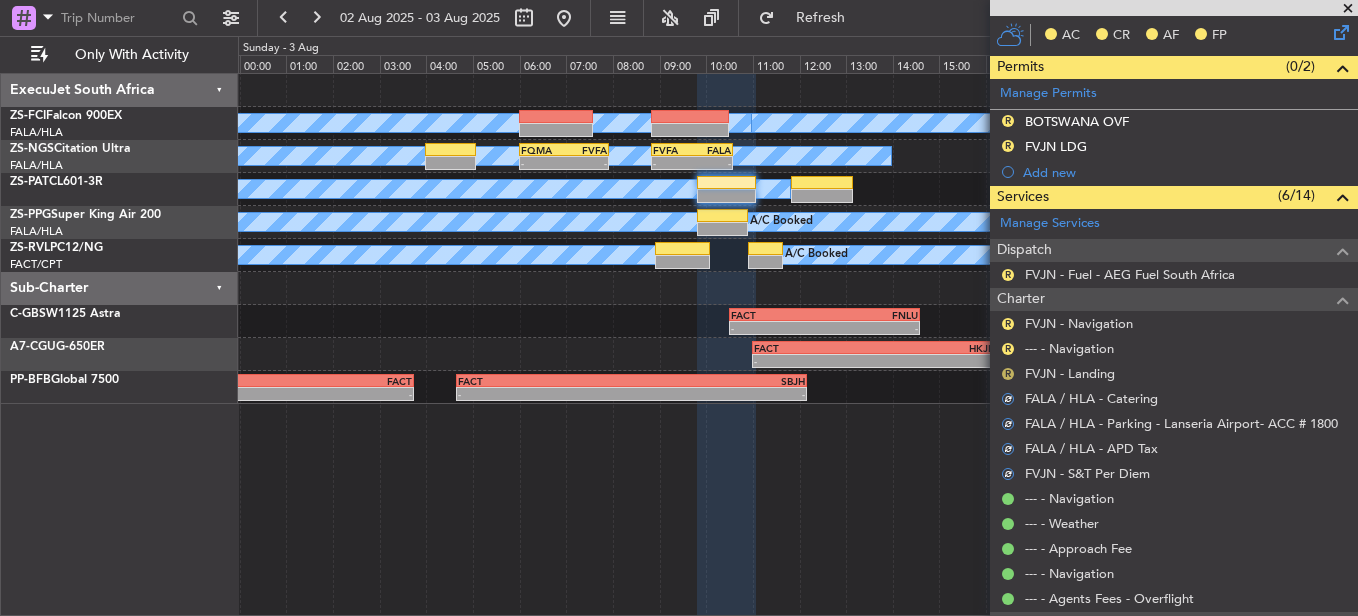 click on "R" at bounding box center [1008, 374] 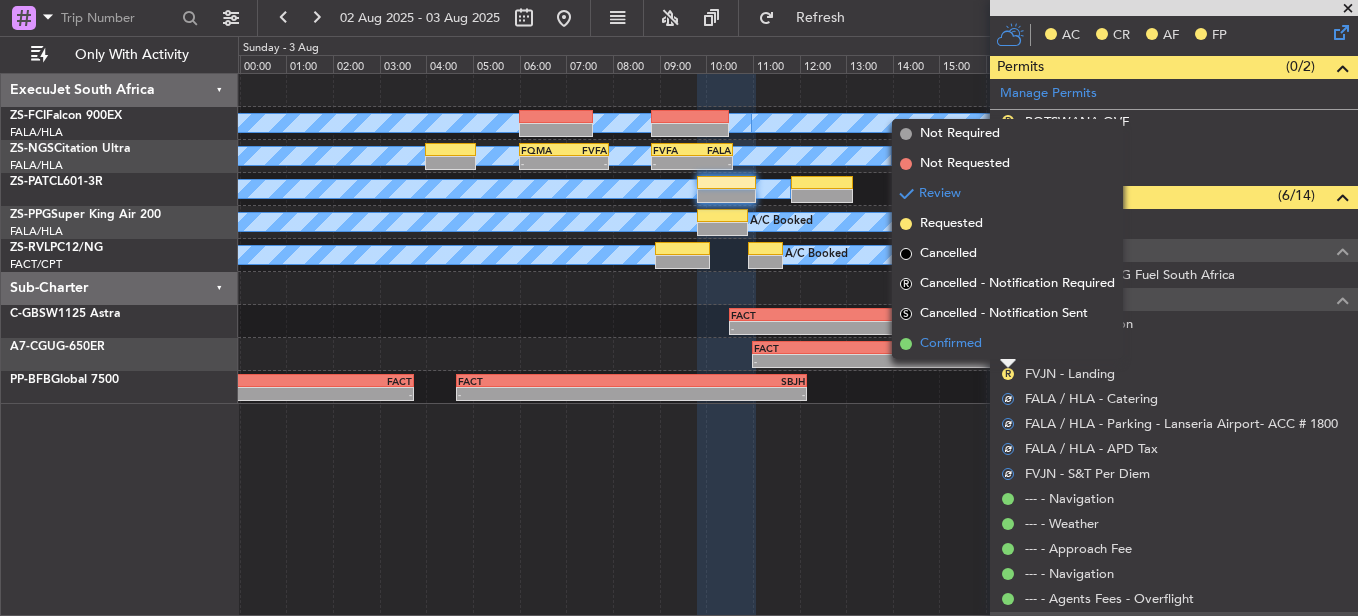 click on "Confirmed" at bounding box center (1007, 344) 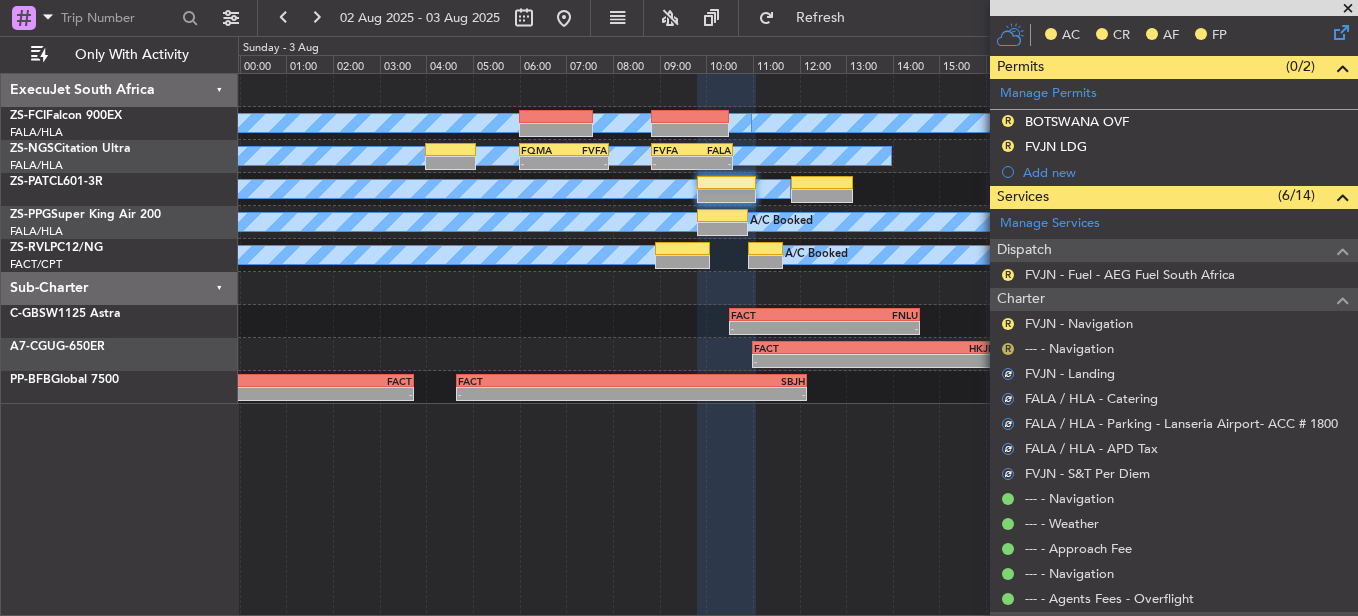 click on "R" at bounding box center [1008, 349] 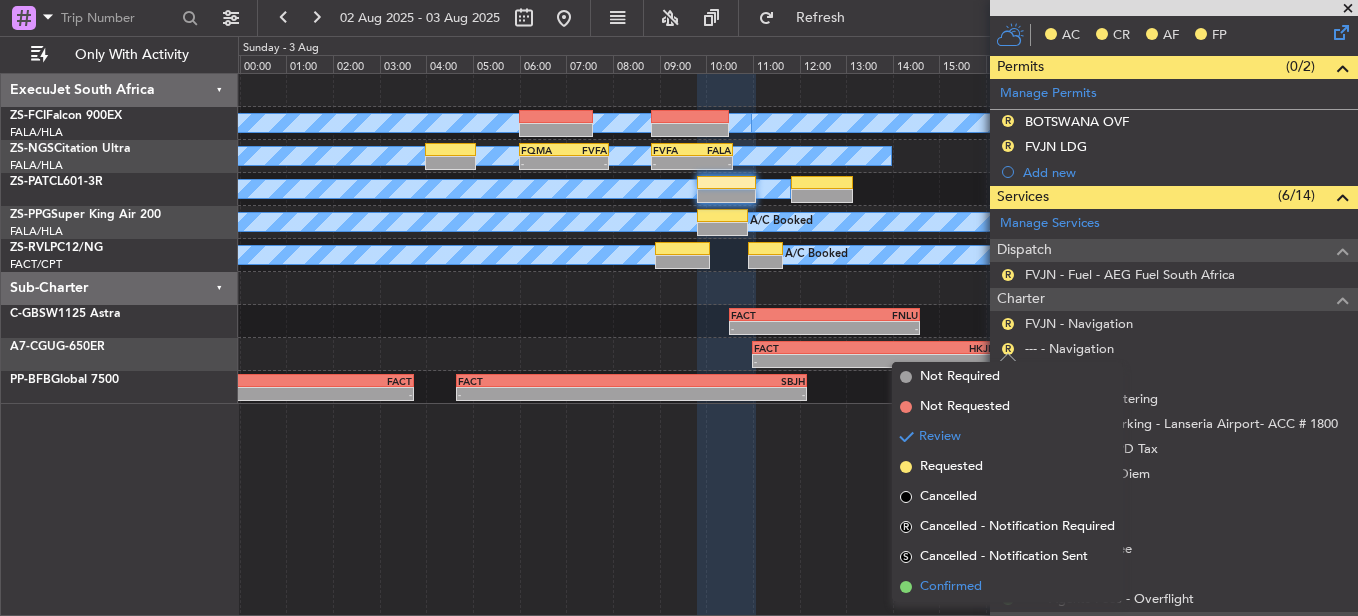 click on "Confirmed" at bounding box center (951, 587) 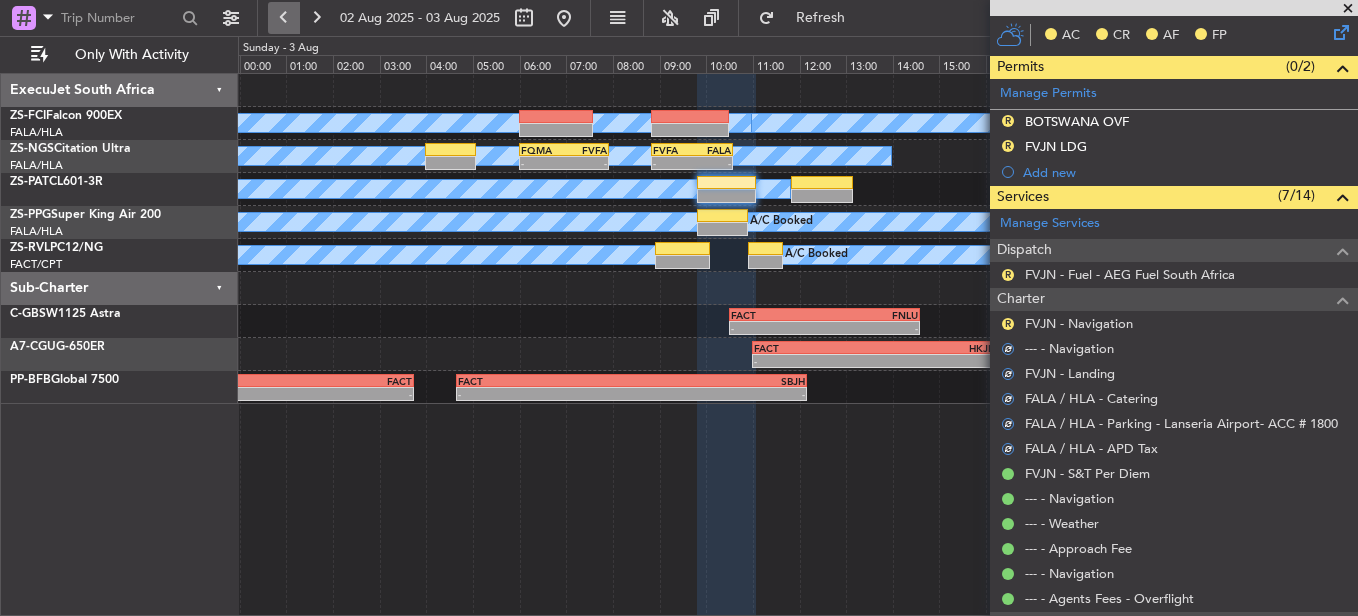click at bounding box center (284, 18) 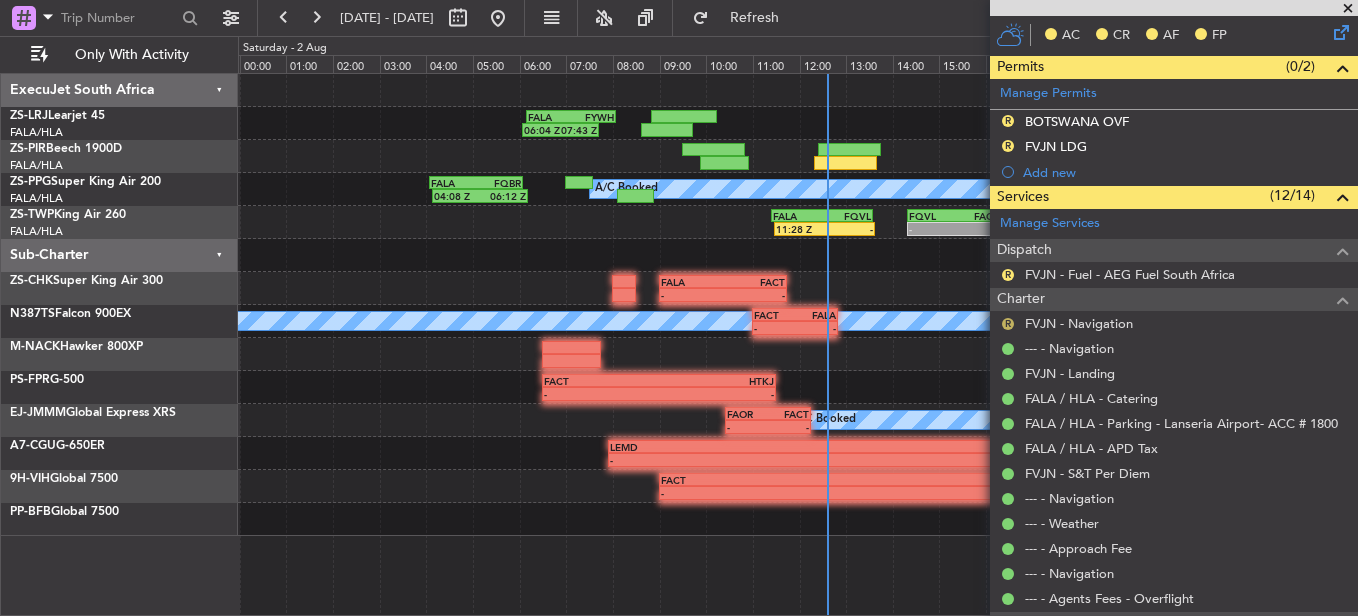 click on "R" at bounding box center (1008, 324) 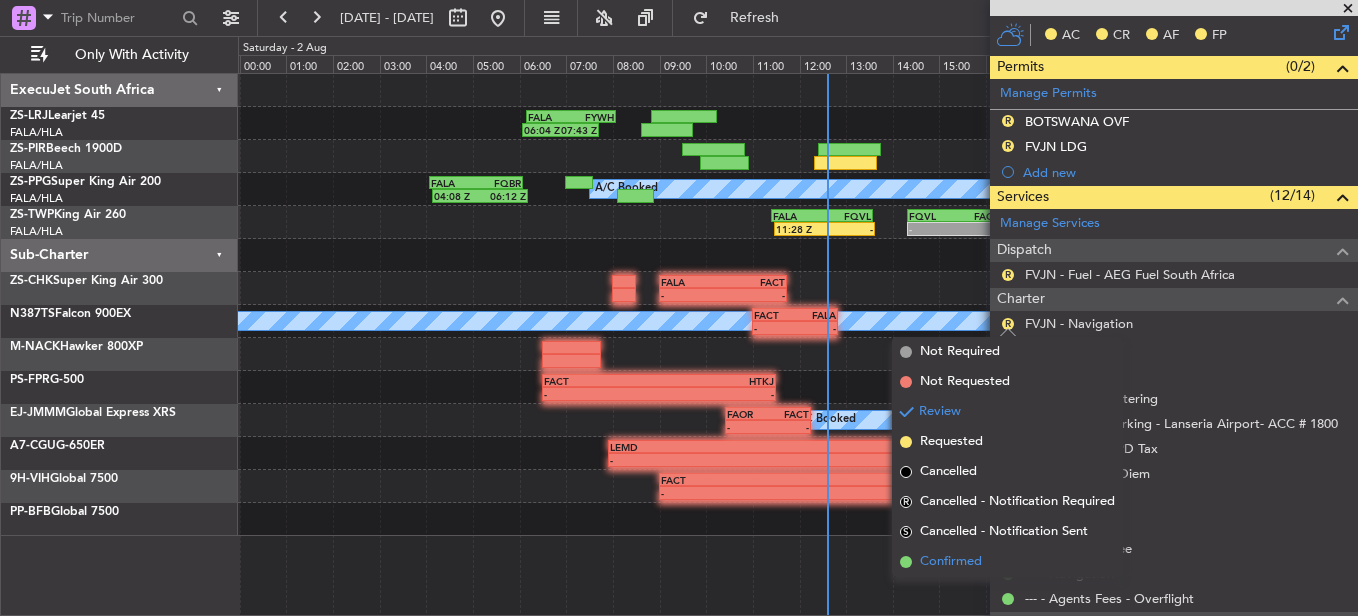click on "Confirmed" at bounding box center [951, 562] 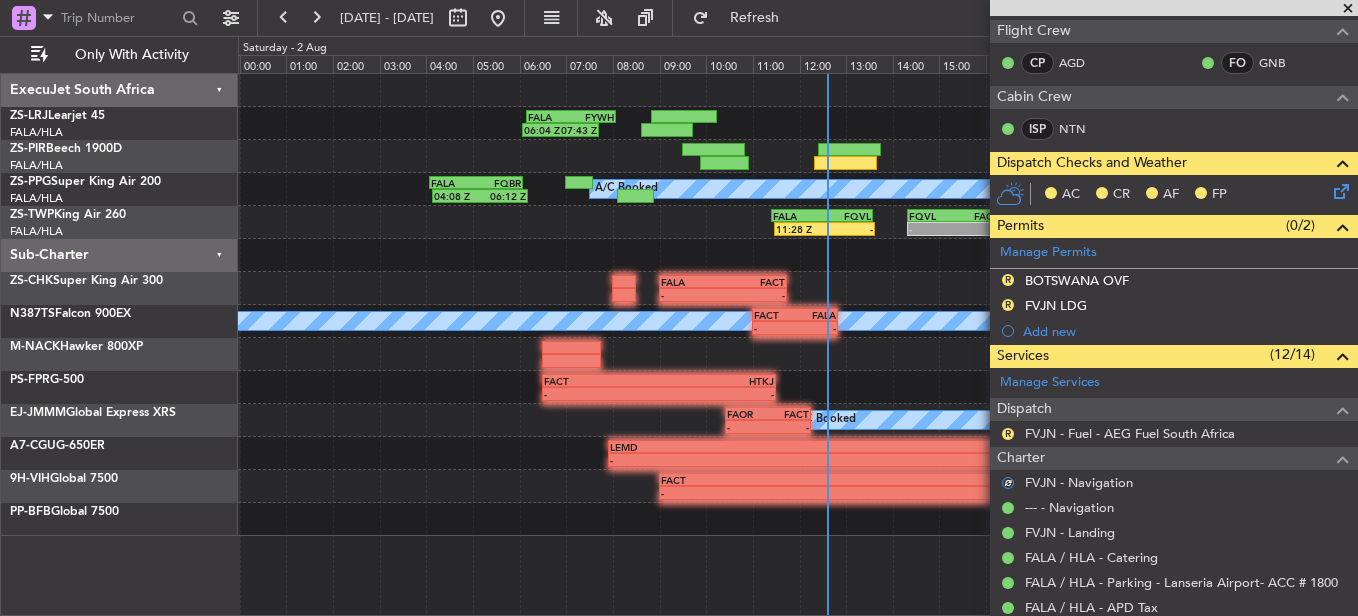 scroll, scrollTop: 262, scrollLeft: 0, axis: vertical 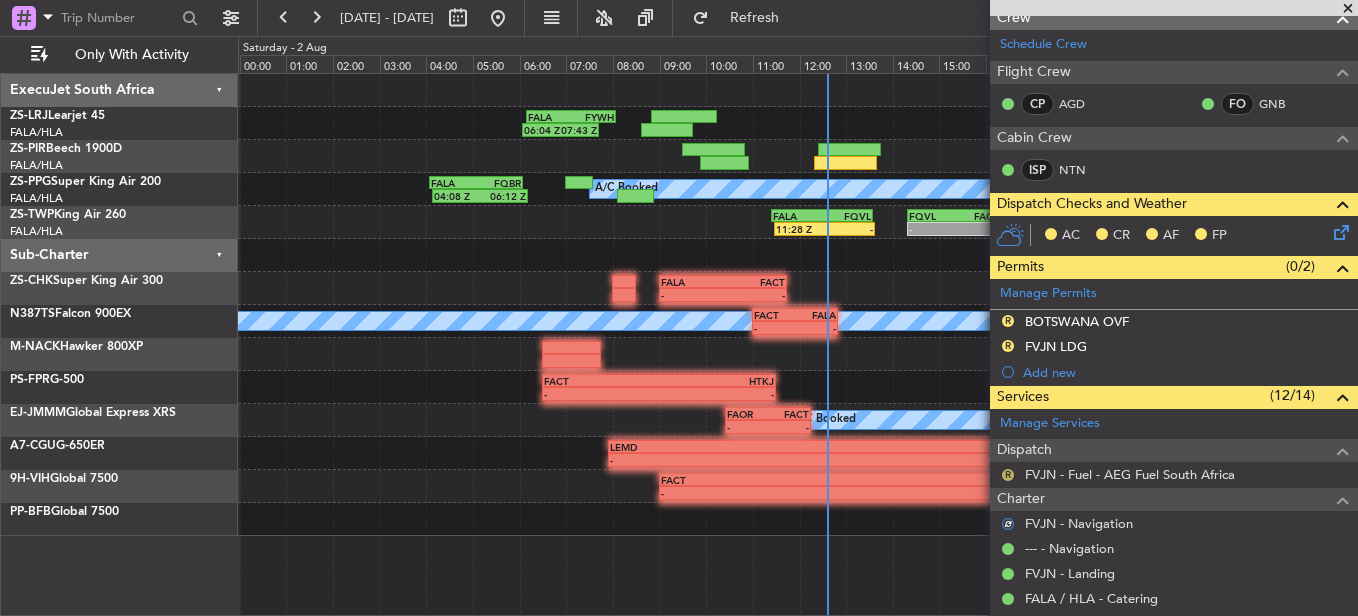 click on "R" at bounding box center (1008, 475) 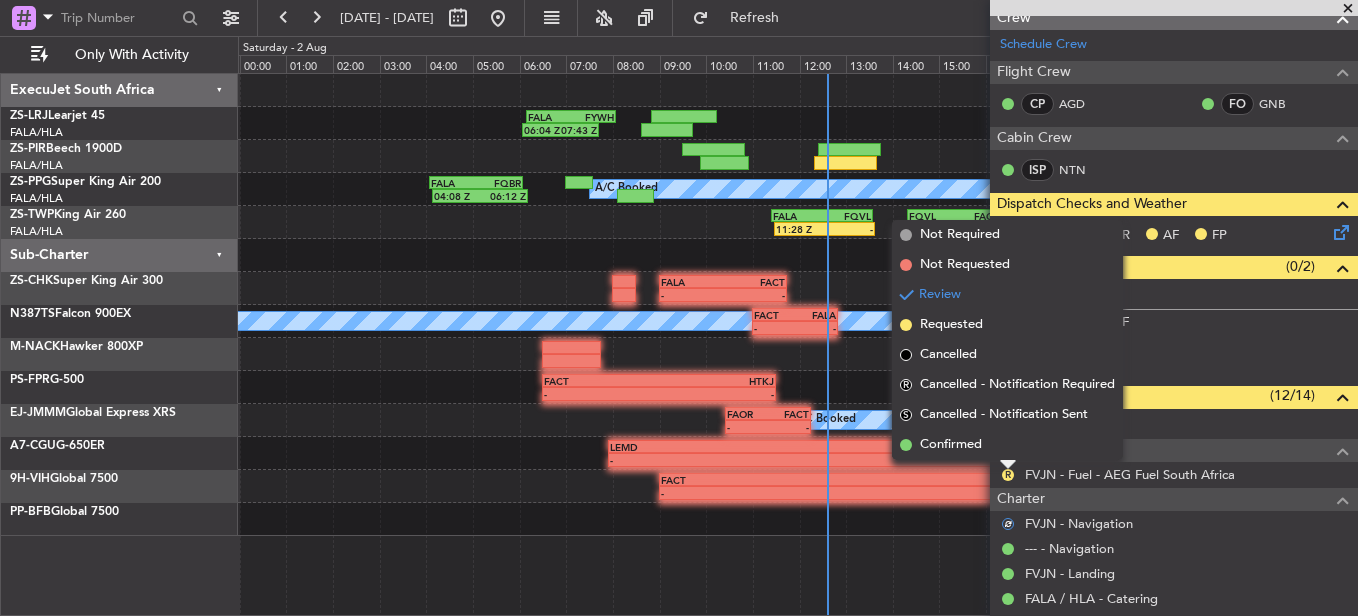 click on "Confirmed" at bounding box center [1007, 445] 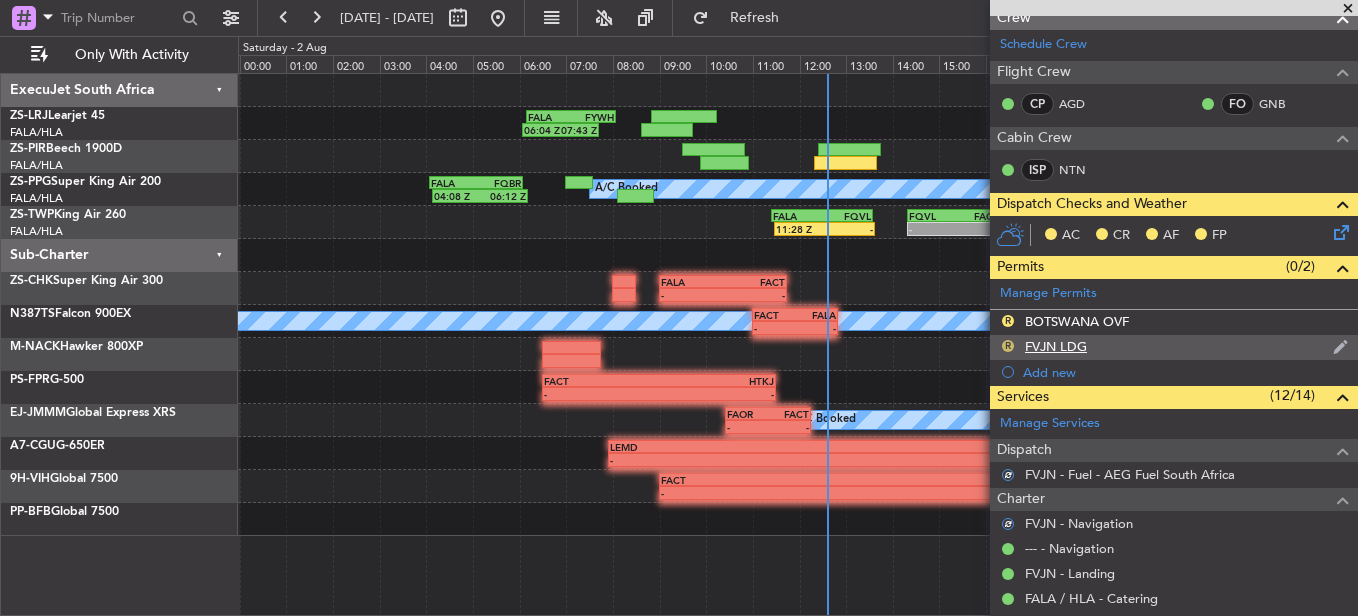 click on "R" at bounding box center [1008, 346] 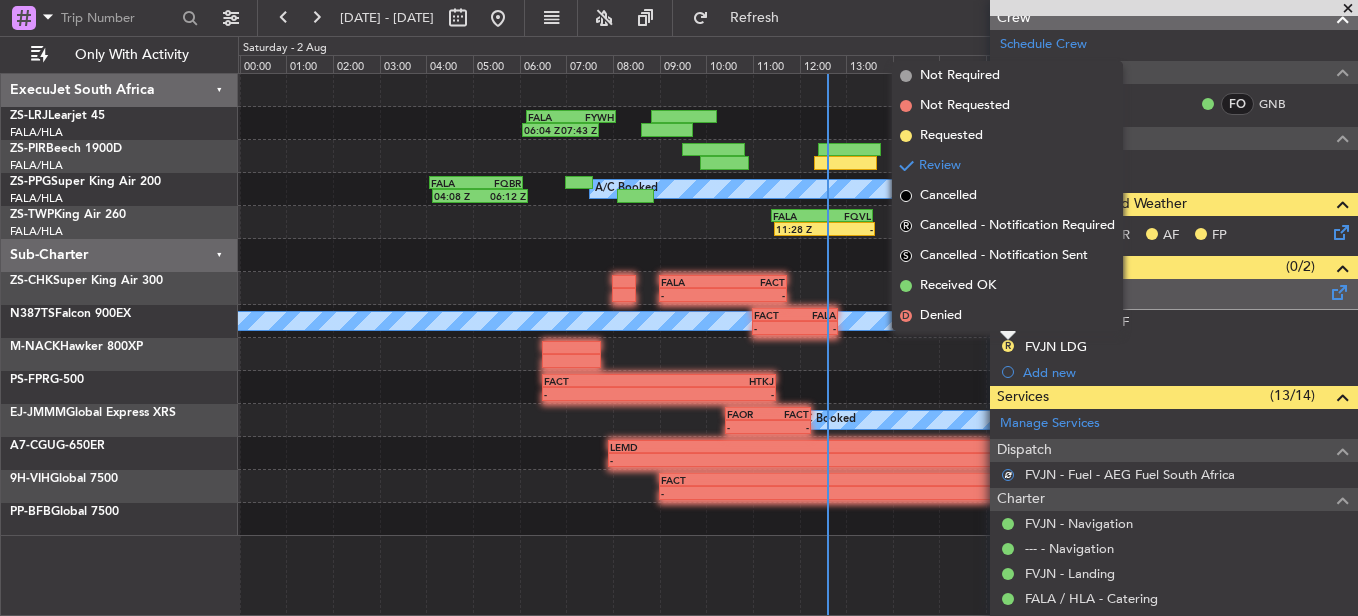 click on "Received OK" at bounding box center [1007, 286] 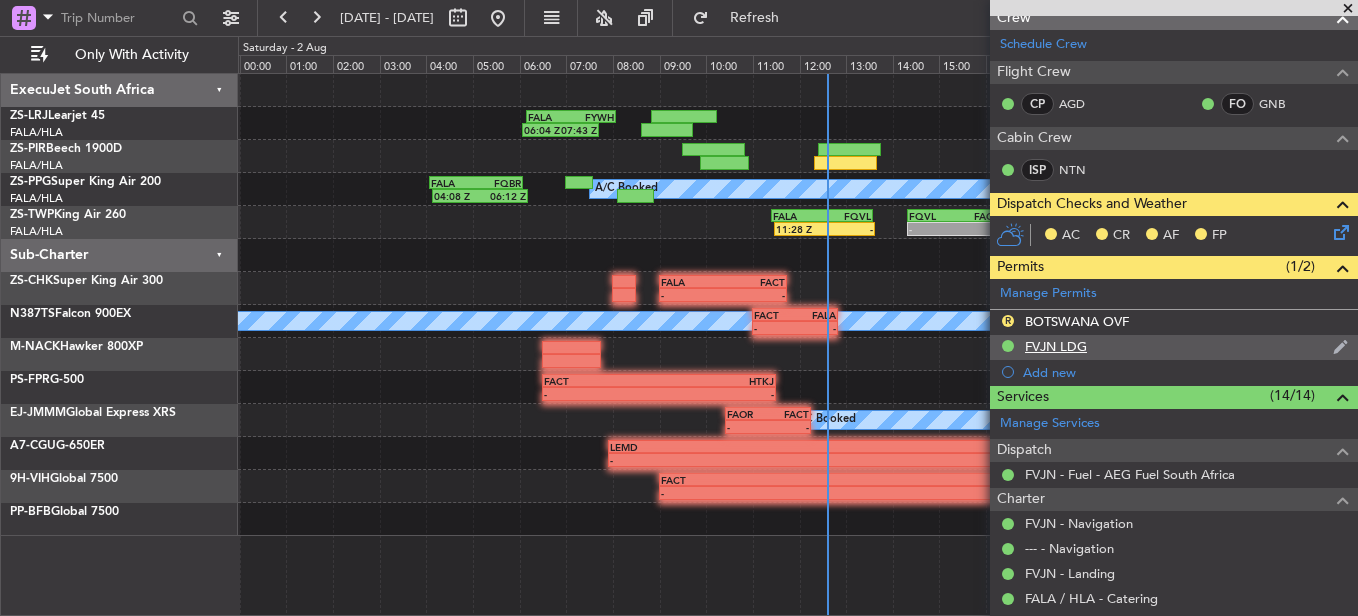 click at bounding box center [1008, 346] 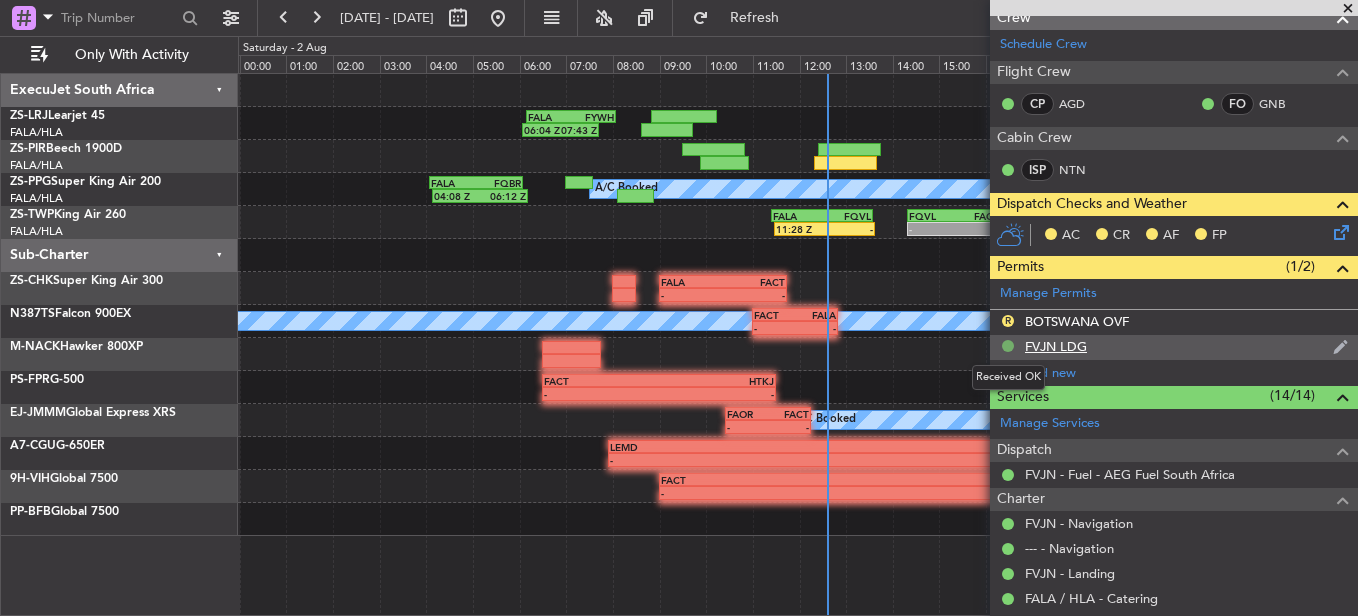 click at bounding box center [1008, 346] 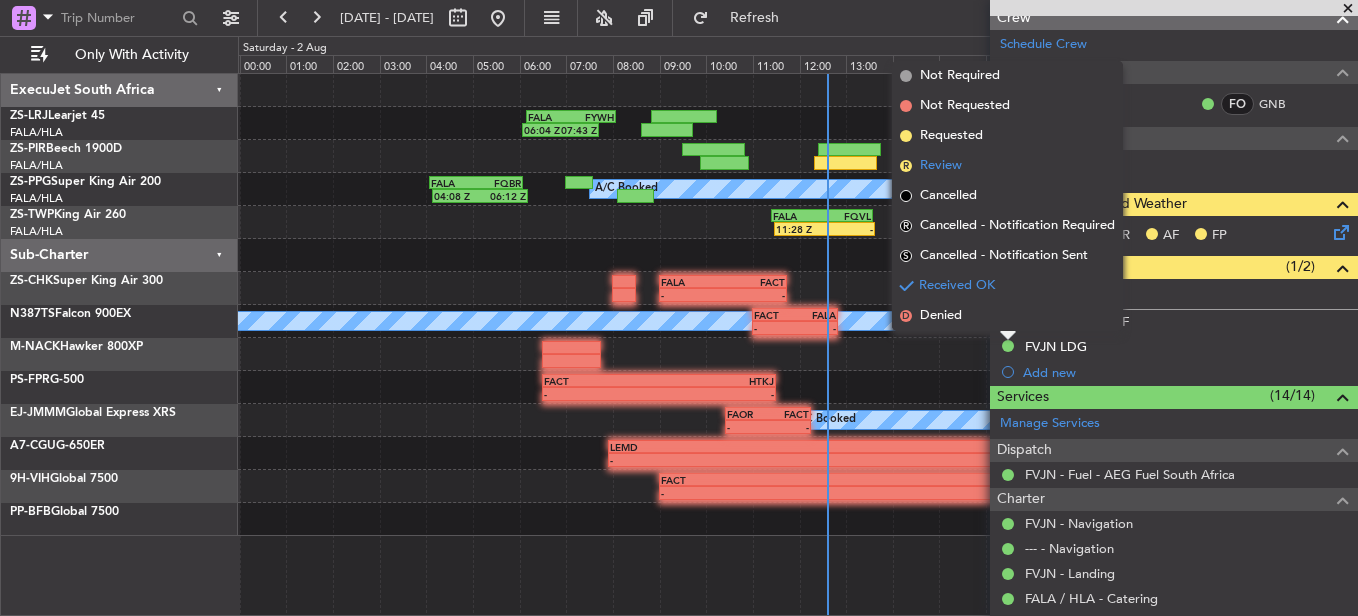 click on "Review" at bounding box center (941, 166) 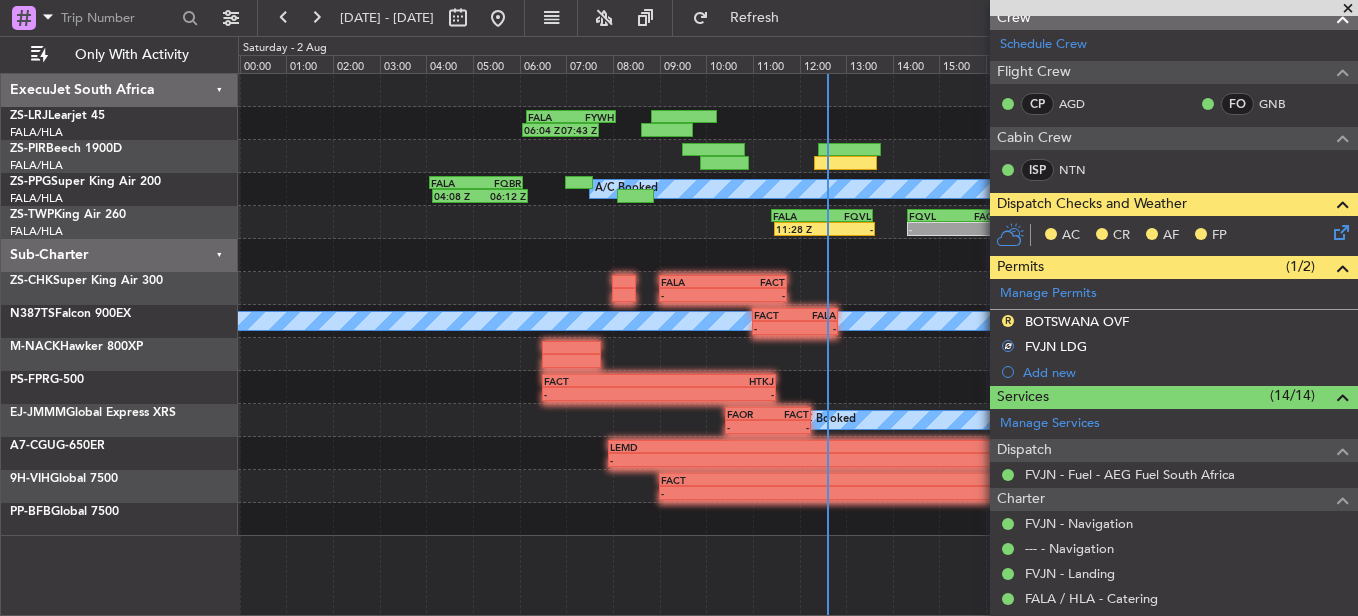 click 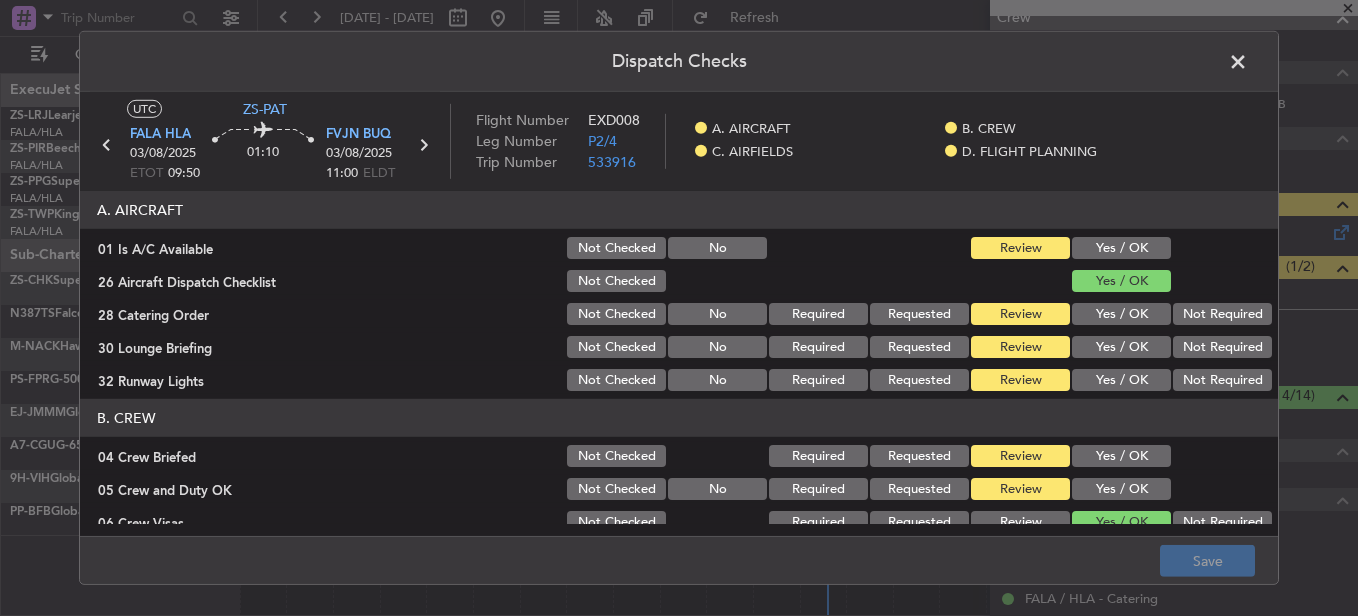 click on "Yes / OK" 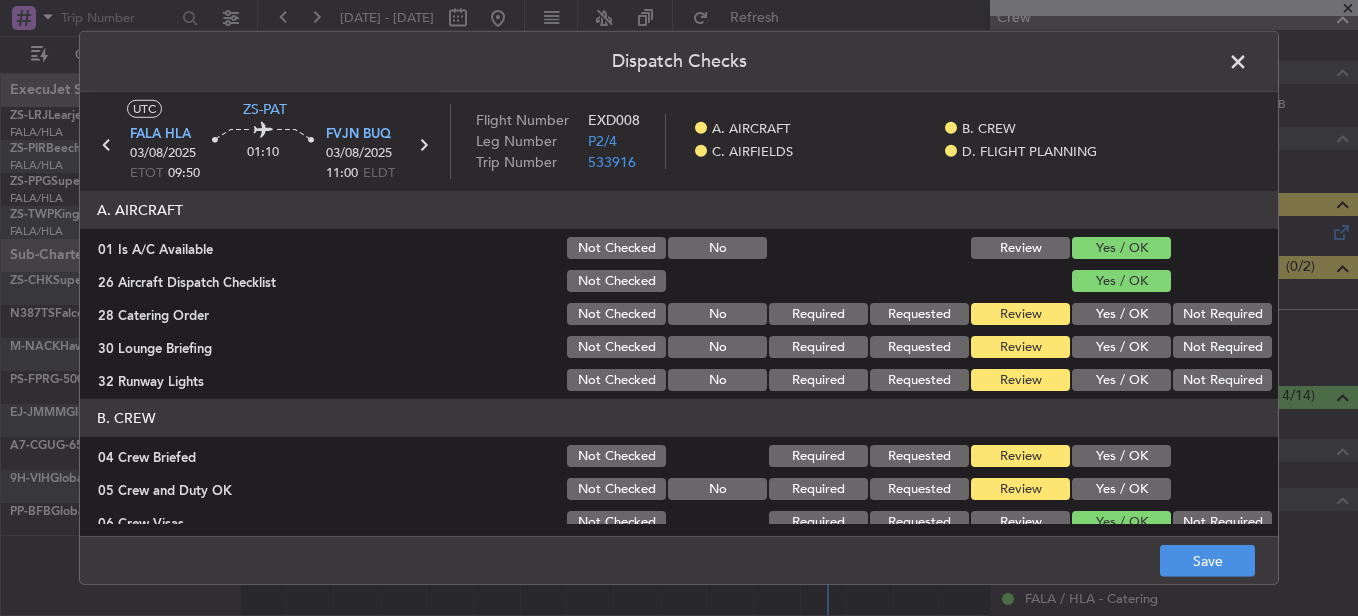 click on "Yes / OK" 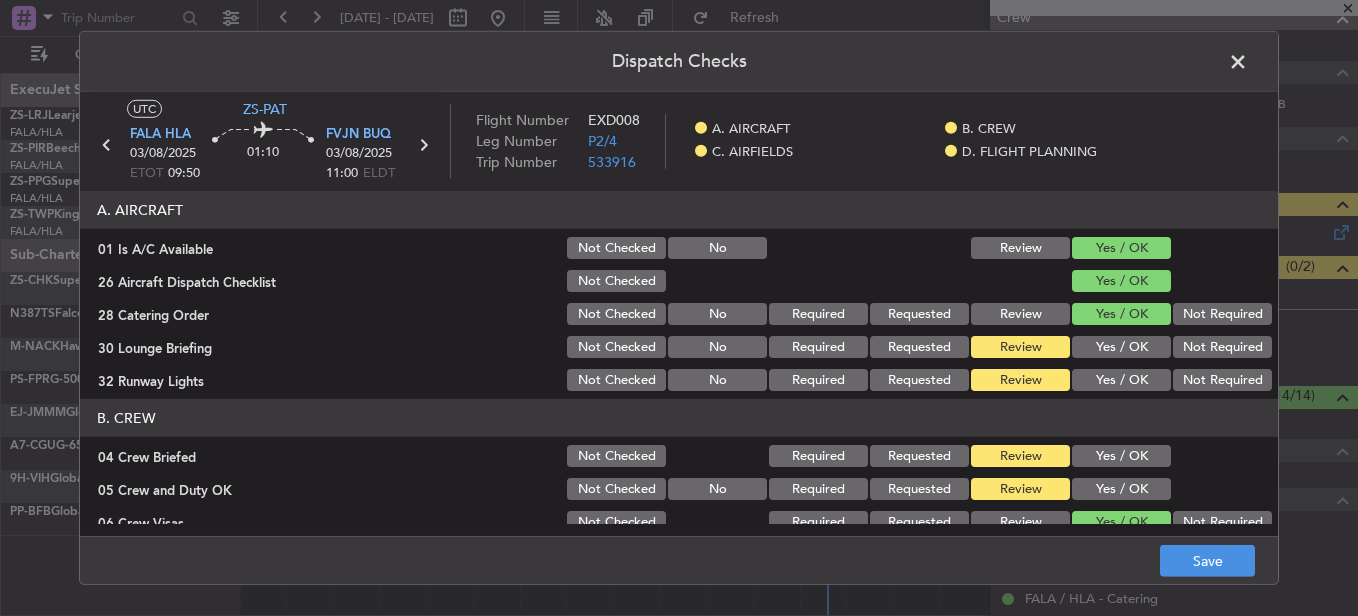 click on "Not Required" 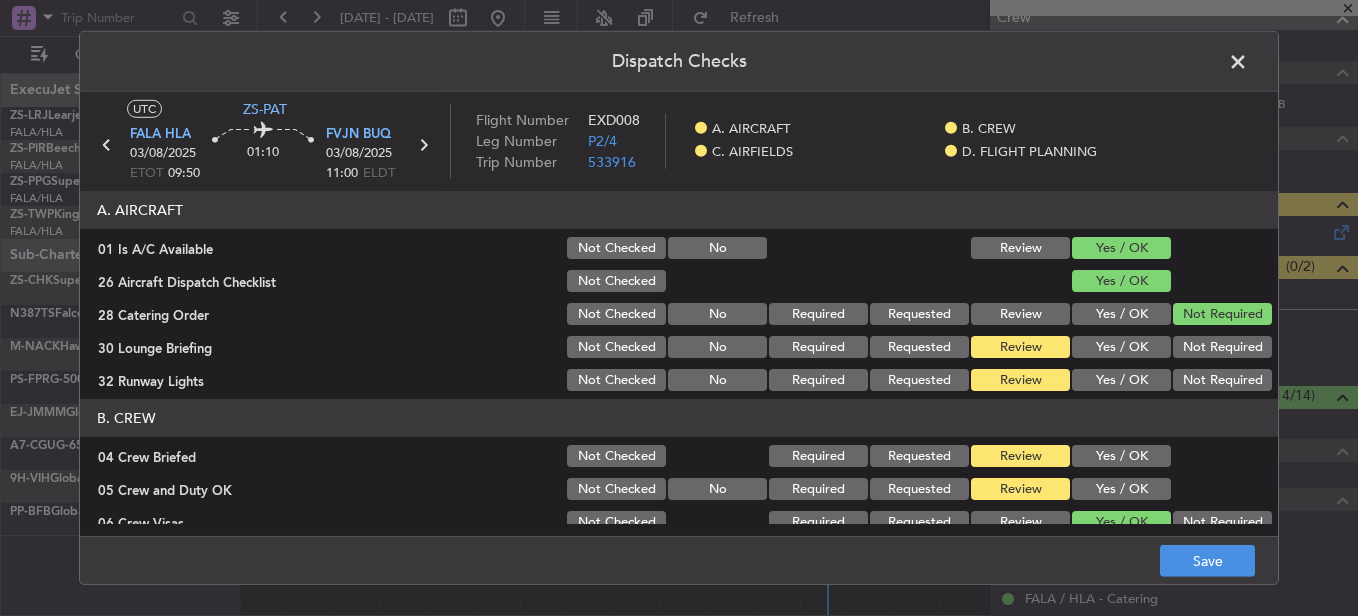 drag, startPoint x: 1112, startPoint y: 346, endPoint x: 1121, endPoint y: 352, distance: 10.816654 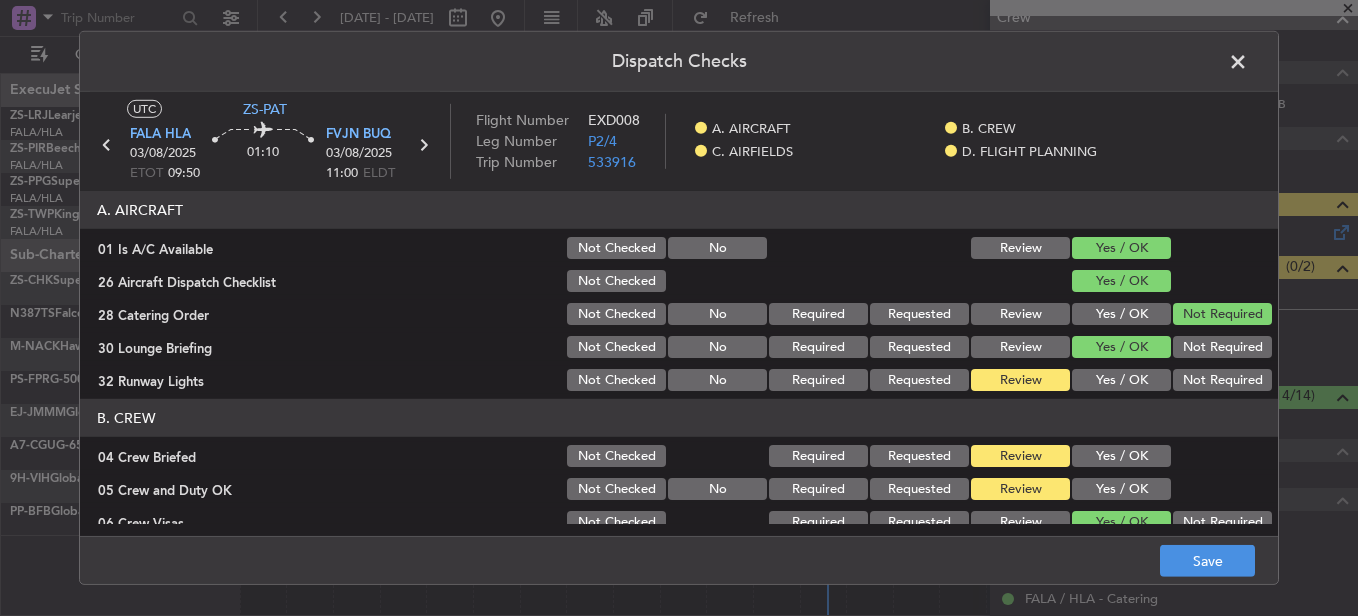 click on "A. AIRCRAFT   01 Is A/C Available  Not Checked No Review Yes / OK  26 Aircraft Dispatch Checklist  Not Checked Yes / OK  28 Catering Order  Not Checked No Required Requested Review Yes / OK Not Required  30 Lounge Briefing  Not Checked No Required Requested Review Yes / OK Not Required  32 Runway Lights  Not Checked No Required Requested Review Yes / OK Not Required" 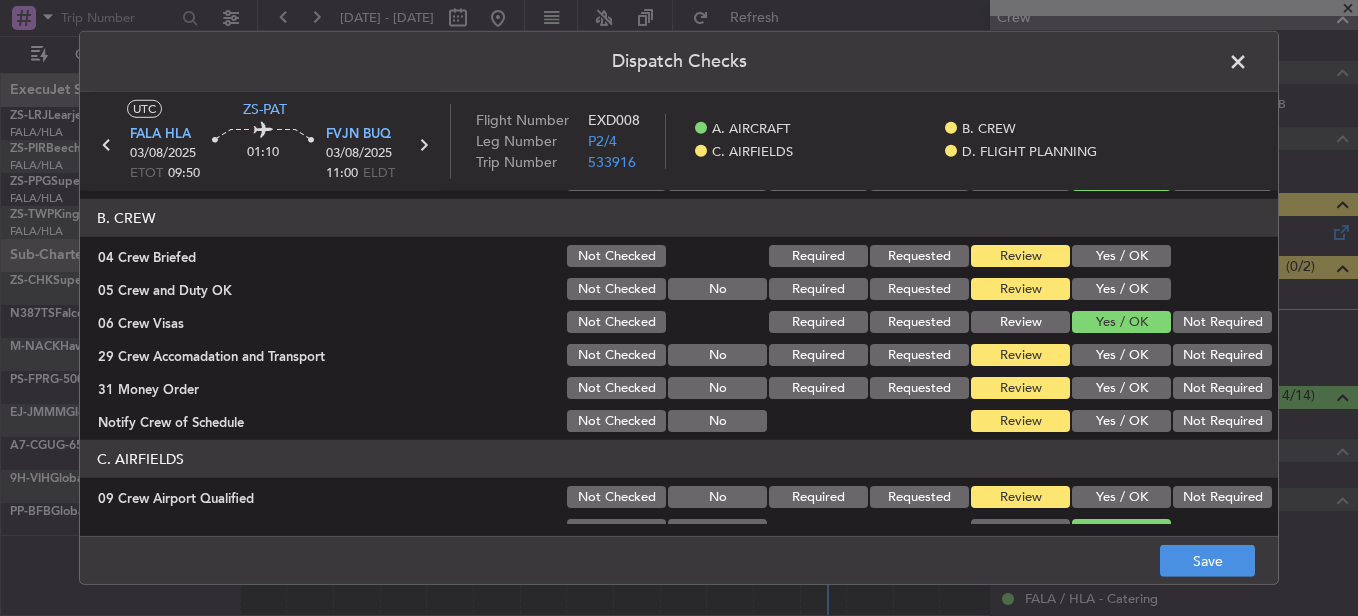 scroll, scrollTop: 0, scrollLeft: 0, axis: both 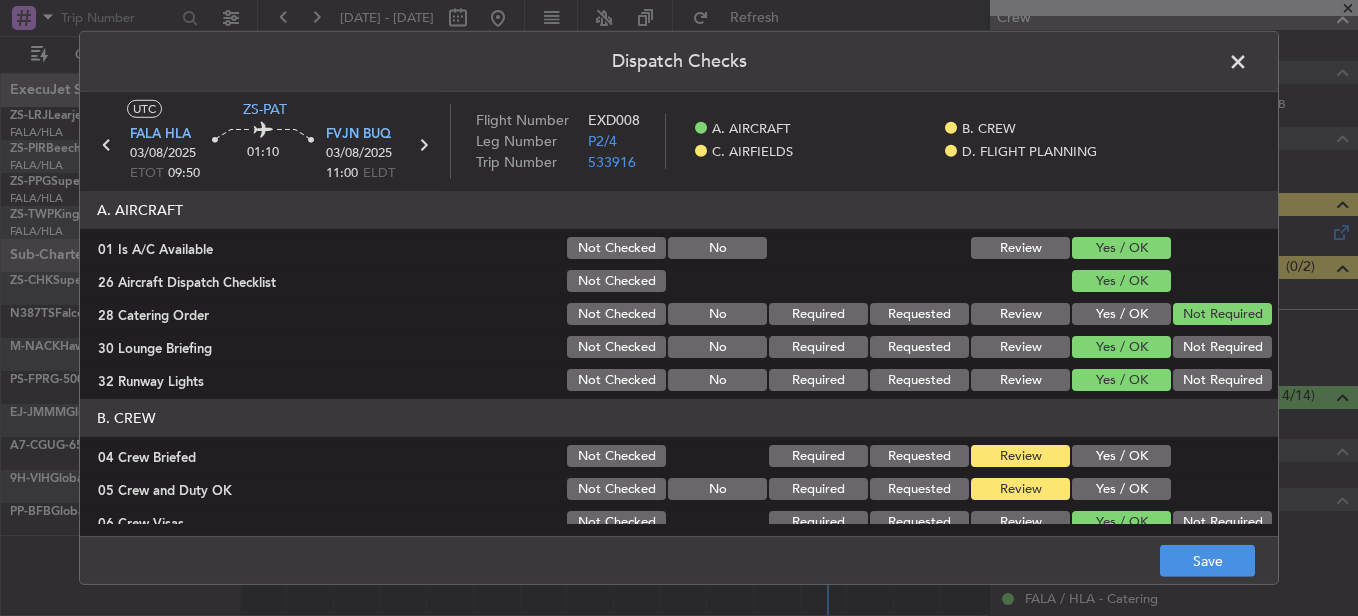 click on "Yes / OK" 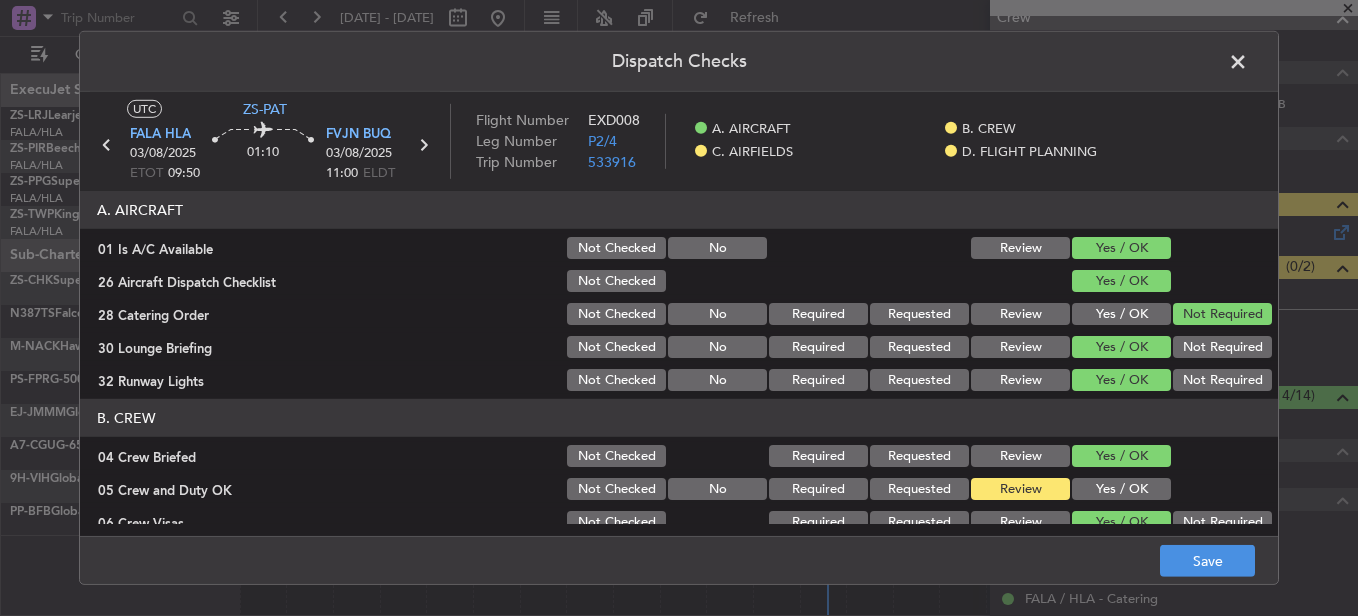 click on "Yes / OK" 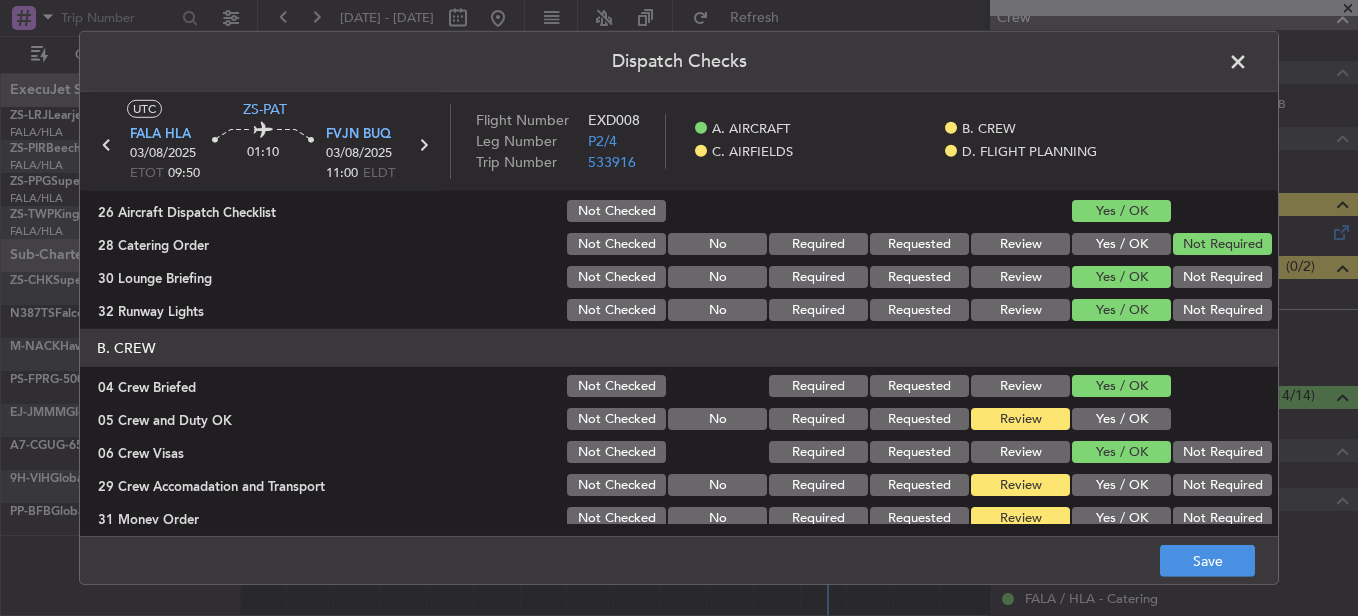 scroll, scrollTop: 200, scrollLeft: 0, axis: vertical 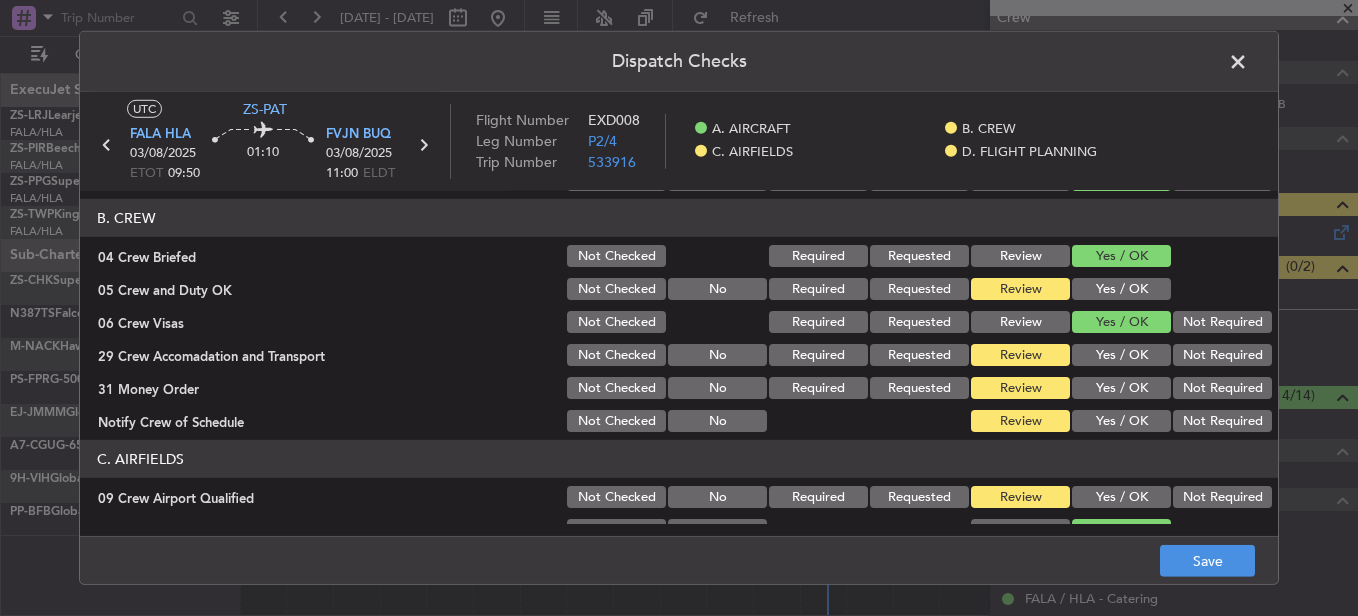 click on "Yes / OK" 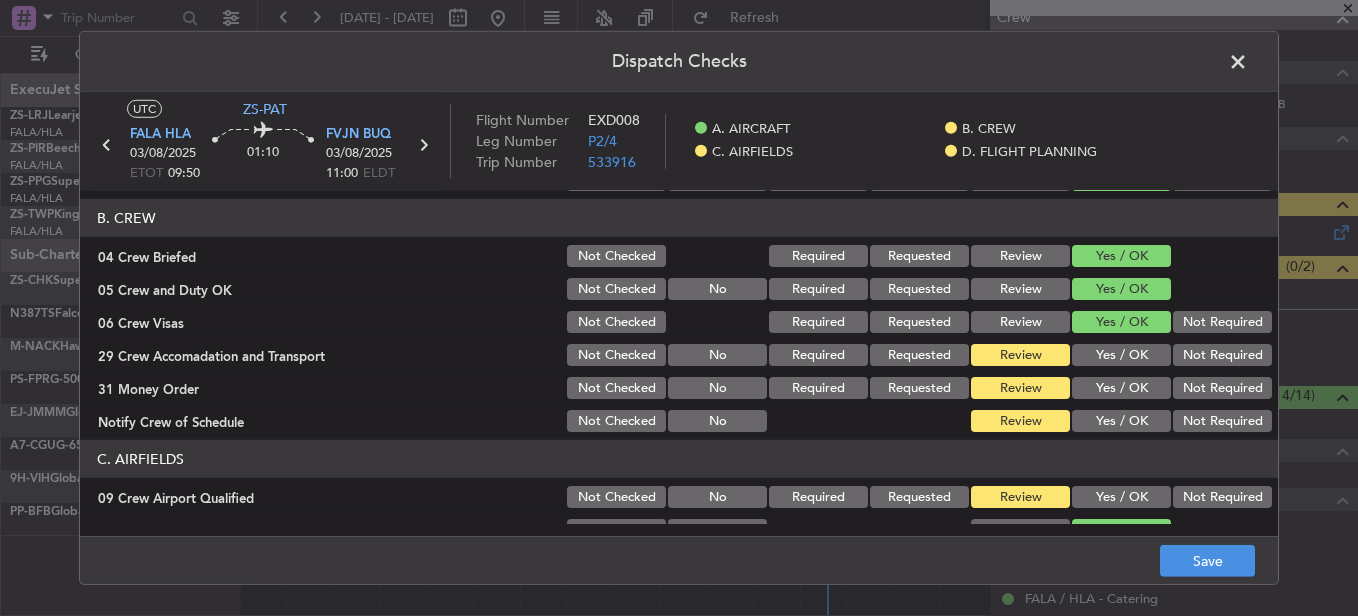 click on "Not Required" 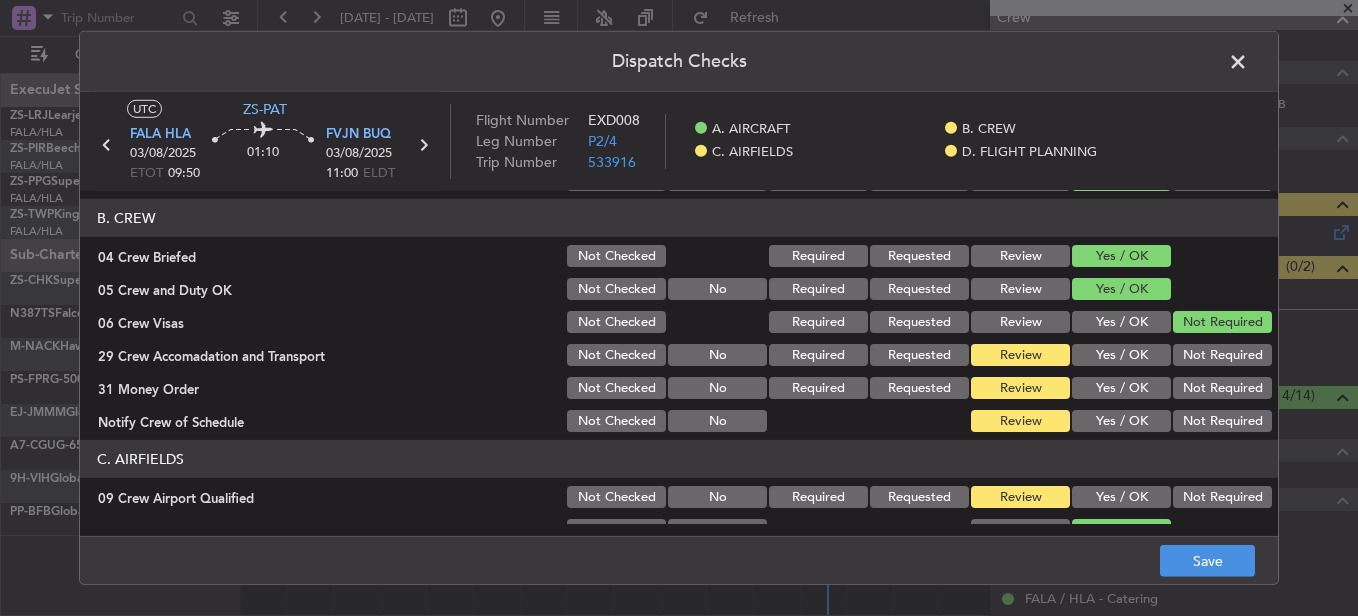 click on "Yes / OK" 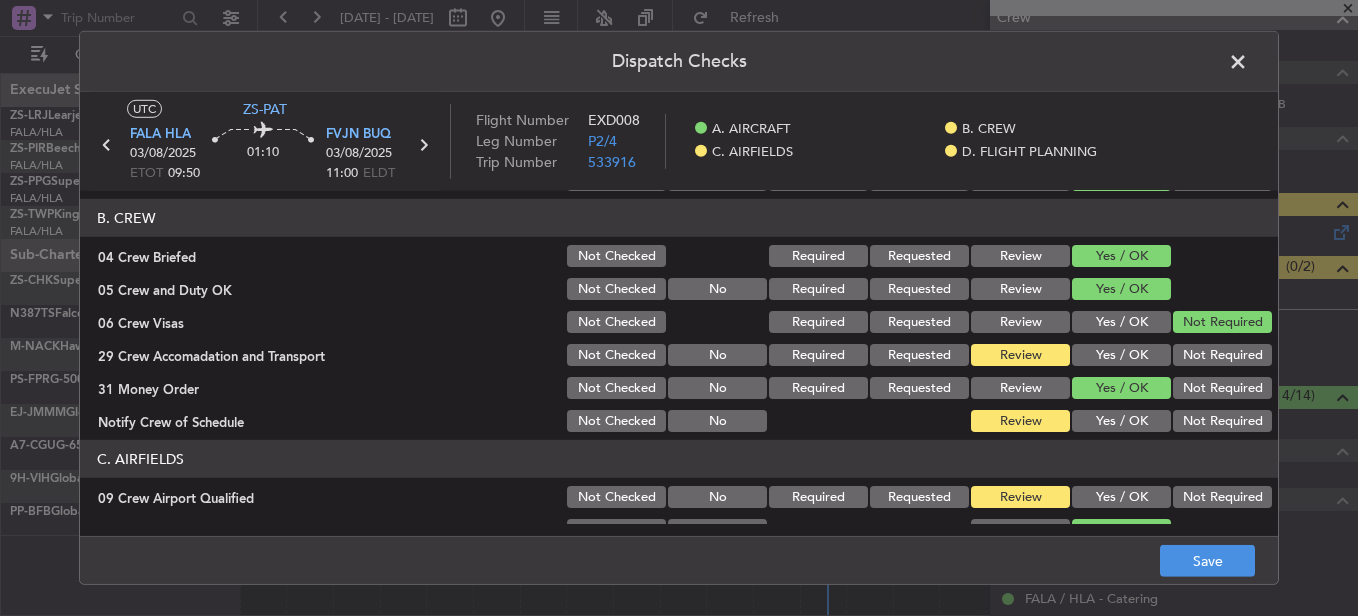 click on "Not Required" 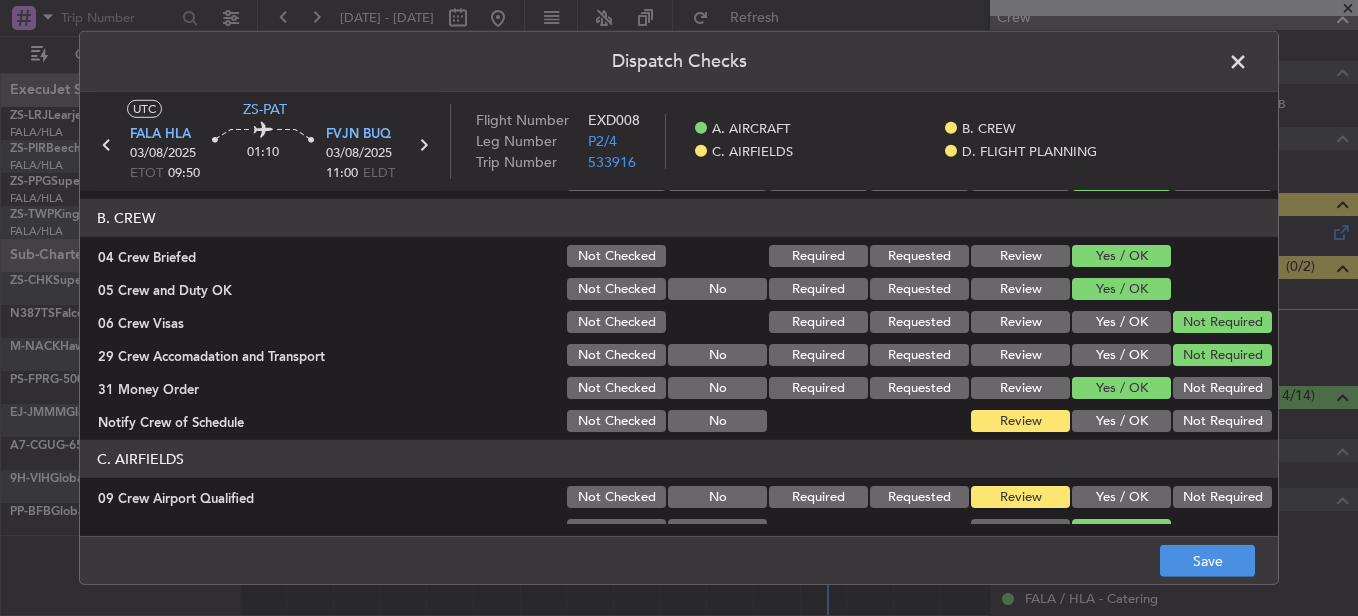 click on "Yes / OK" 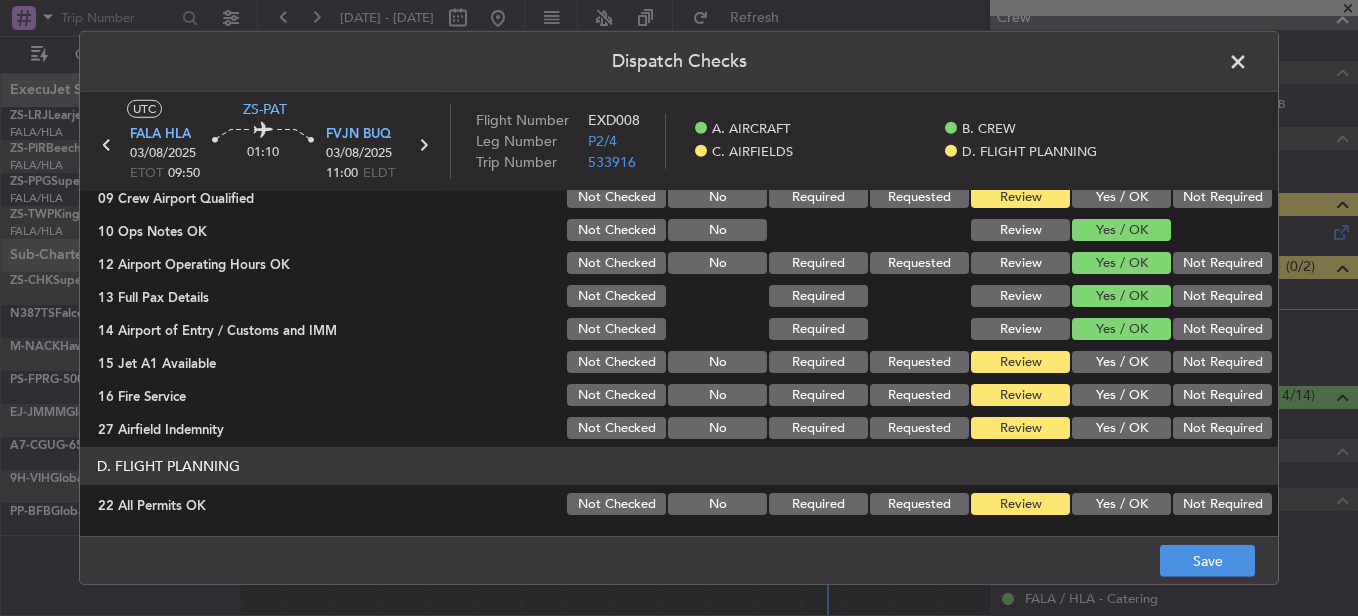 scroll, scrollTop: 400, scrollLeft: 0, axis: vertical 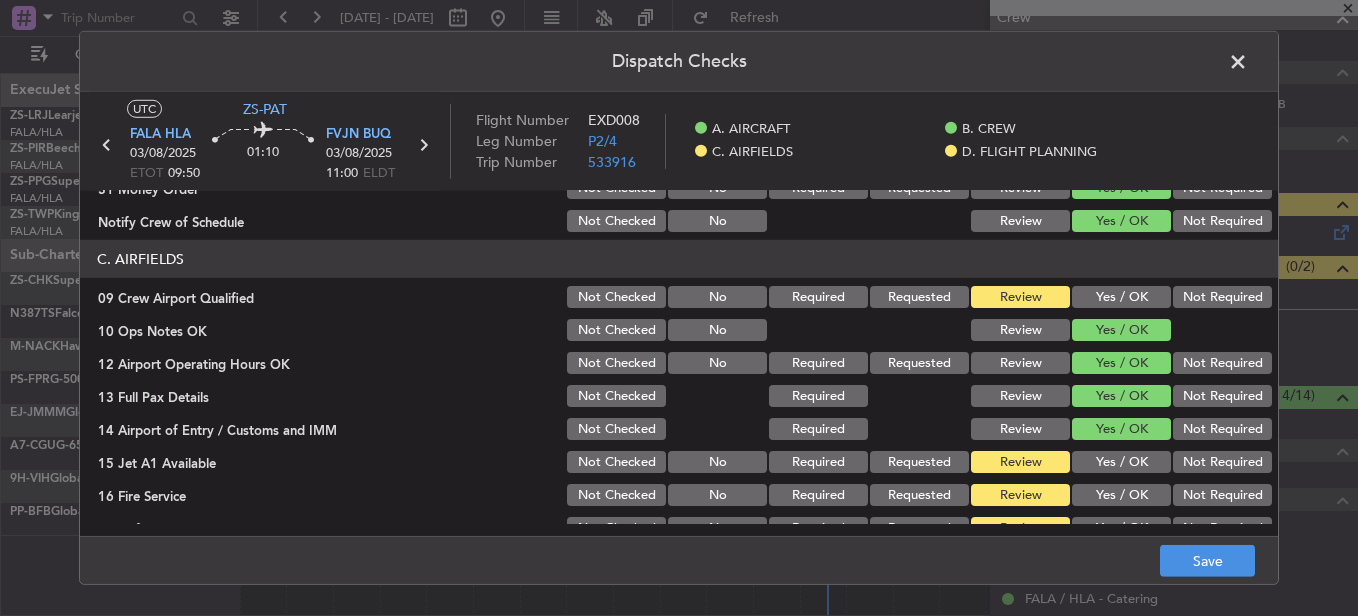click on "Yes / OK" 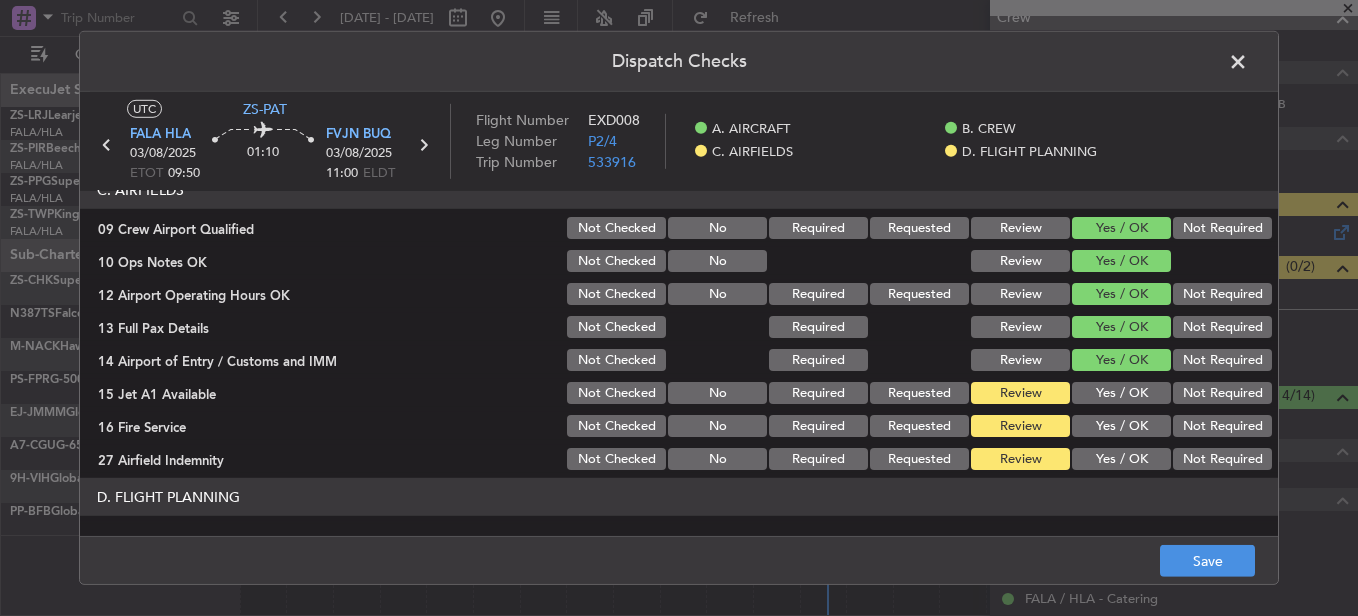 scroll, scrollTop: 500, scrollLeft: 0, axis: vertical 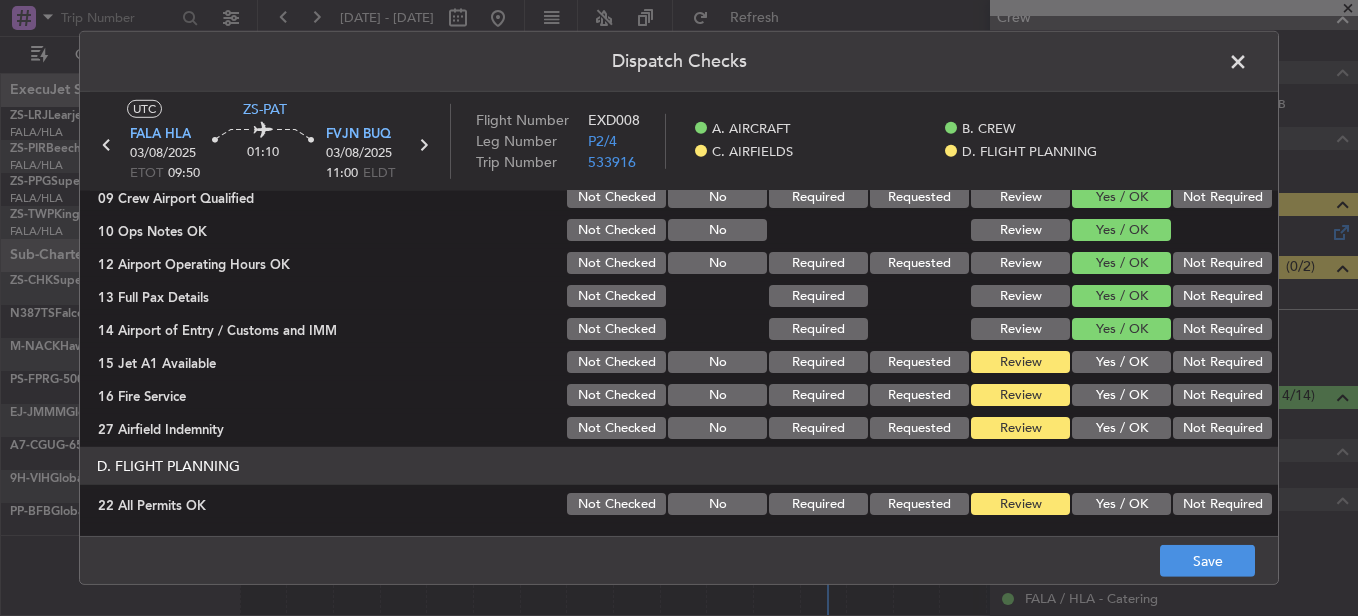 click on "Yes / OK" 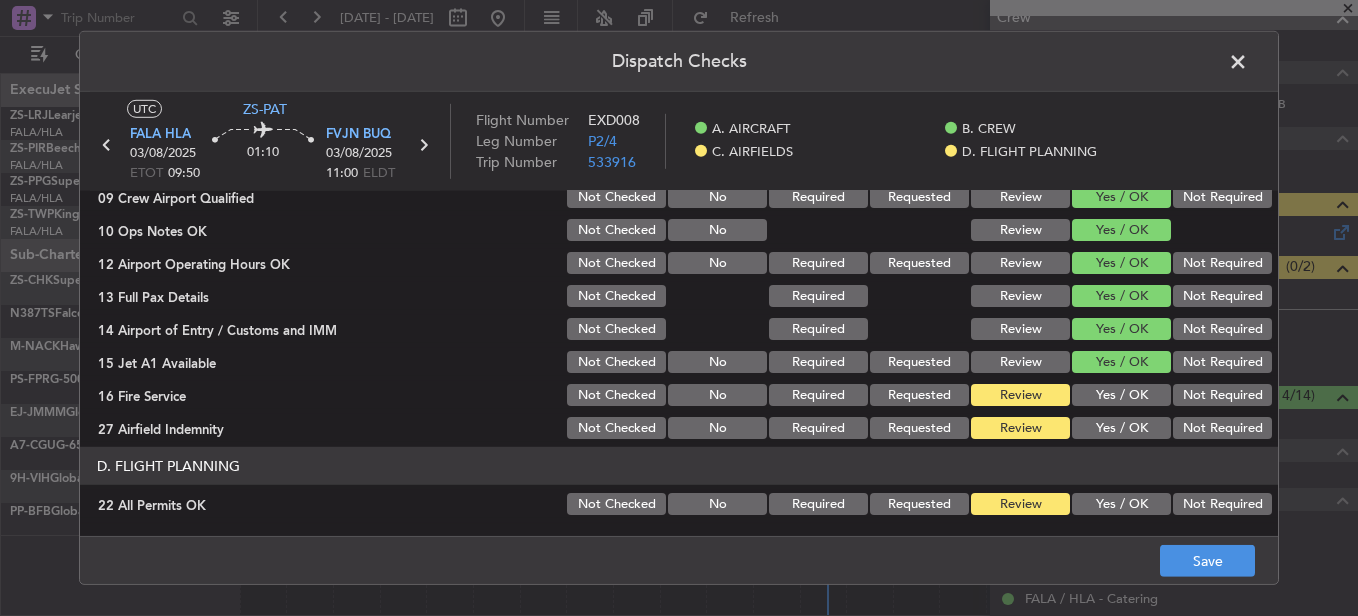 click on "Yes / OK" 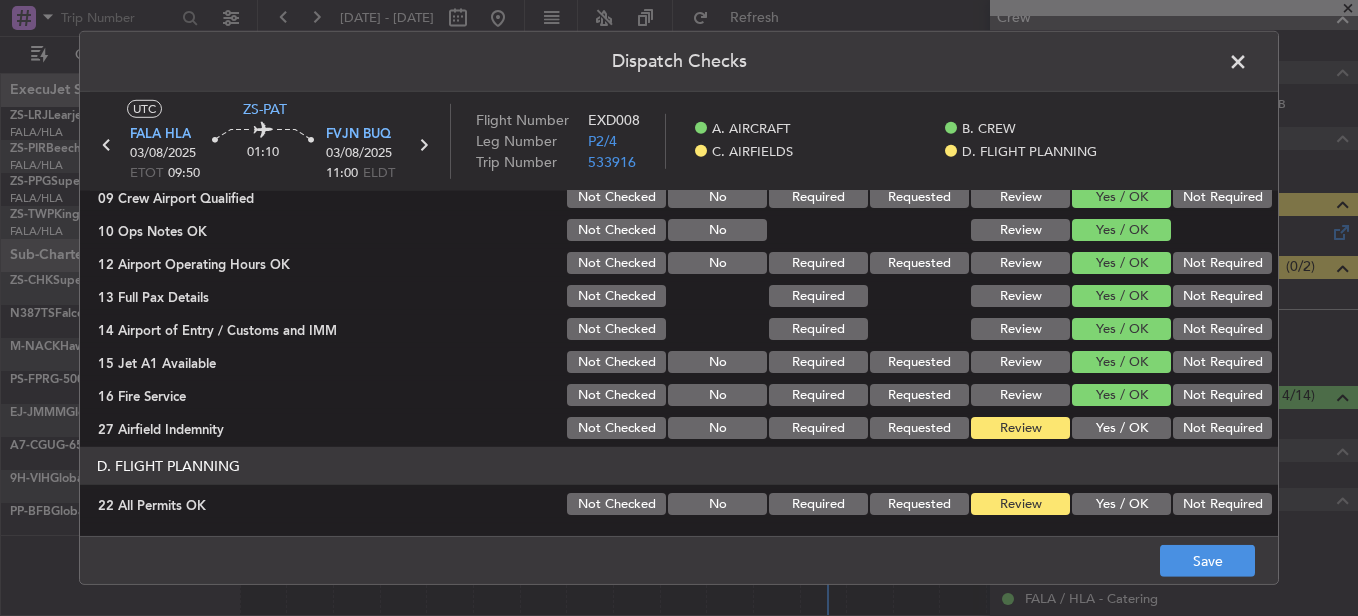 click on "Not Required" 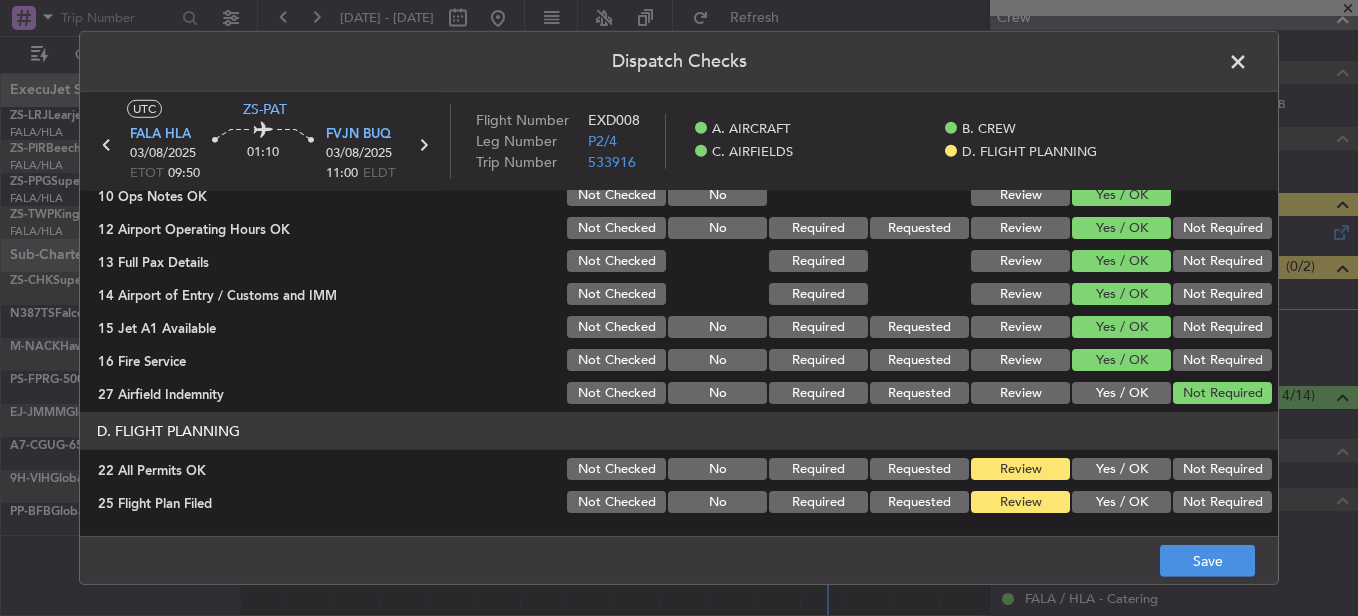 scroll, scrollTop: 565, scrollLeft: 0, axis: vertical 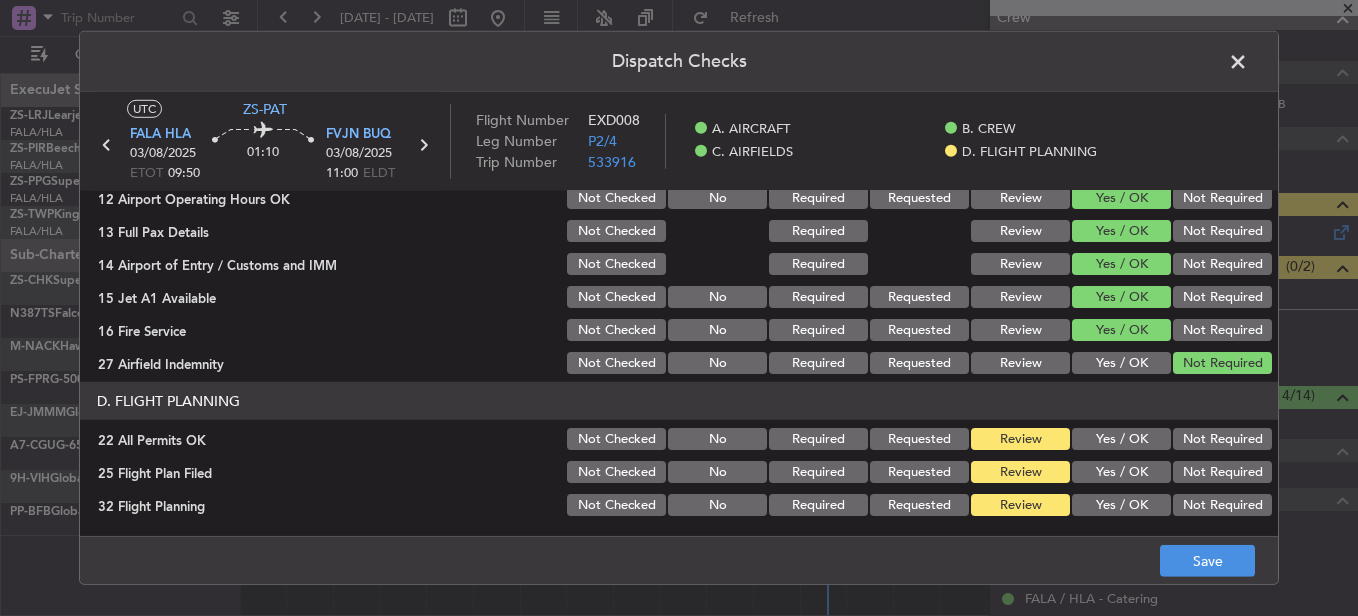 click on "Not Required" 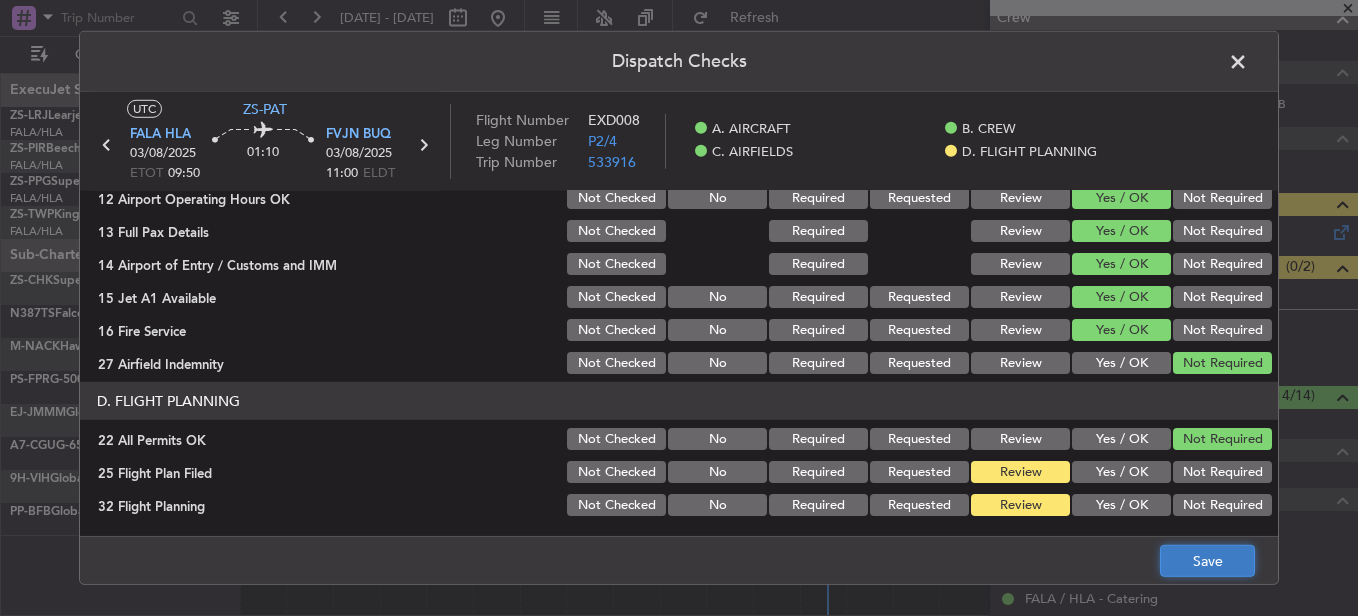 click on "Save" 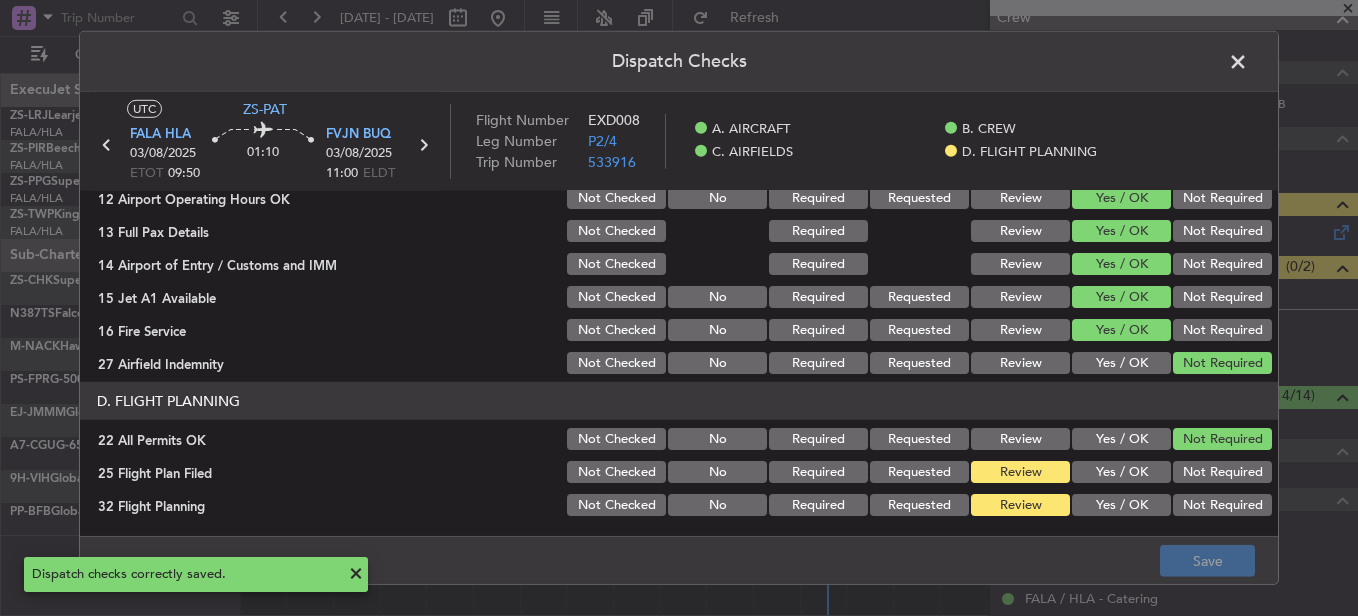 click 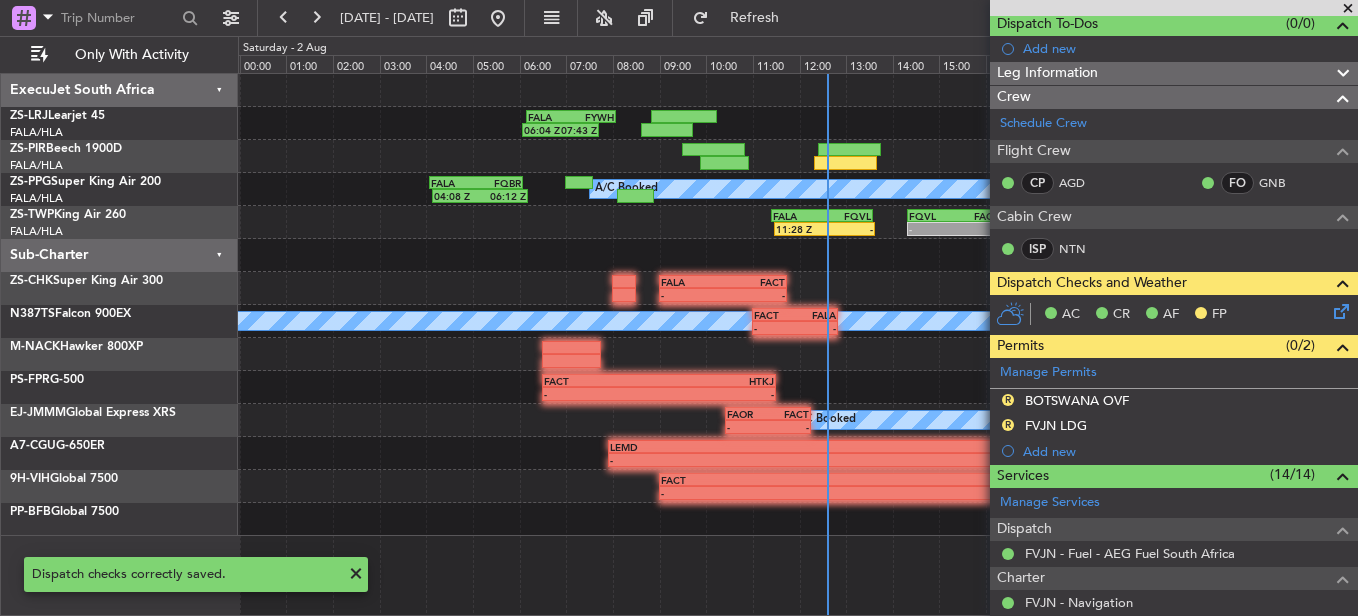 scroll, scrollTop: 0, scrollLeft: 0, axis: both 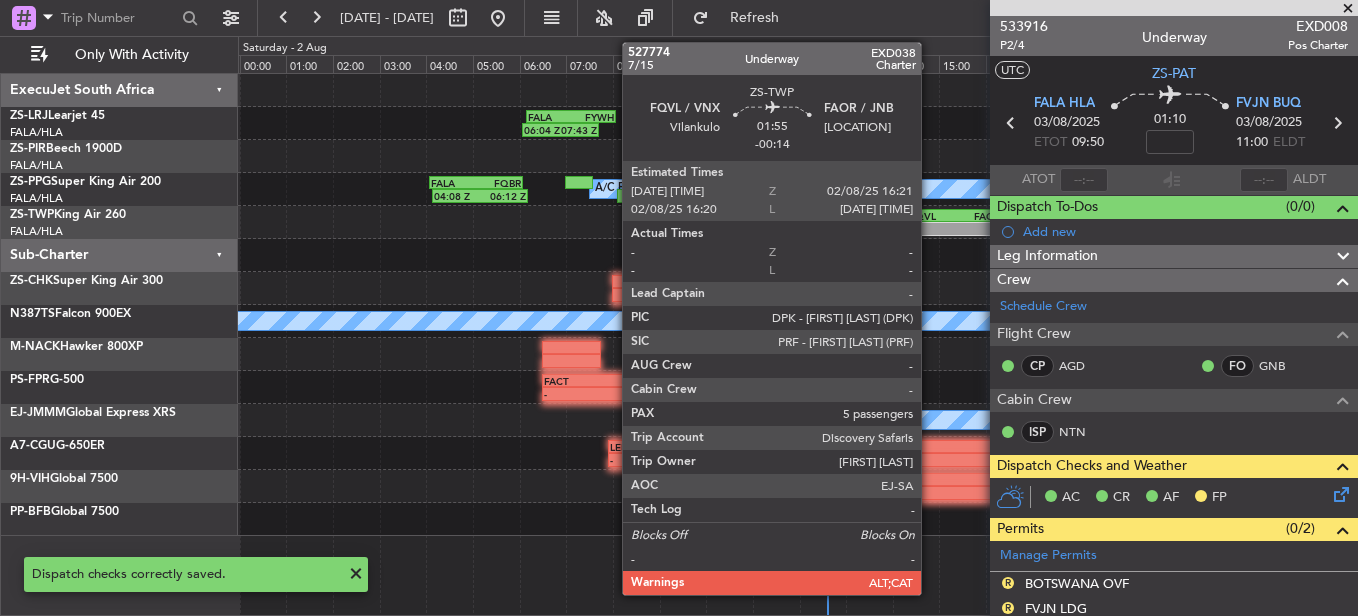 click on "FQVL" 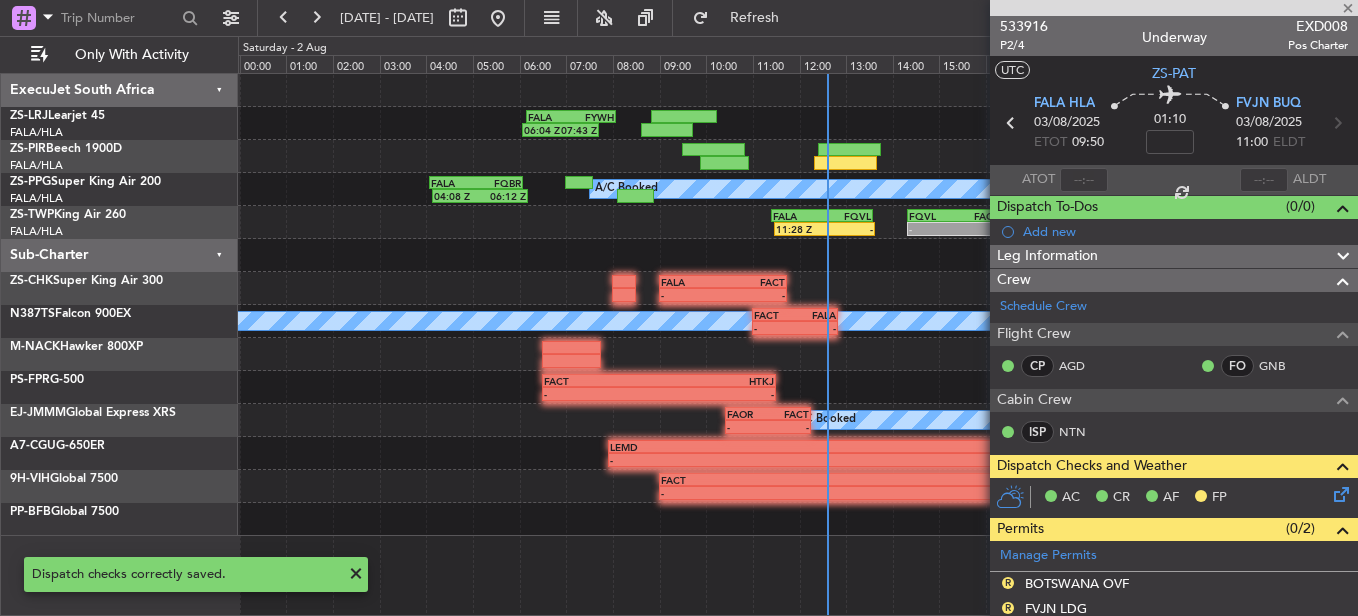 type on "-00:14" 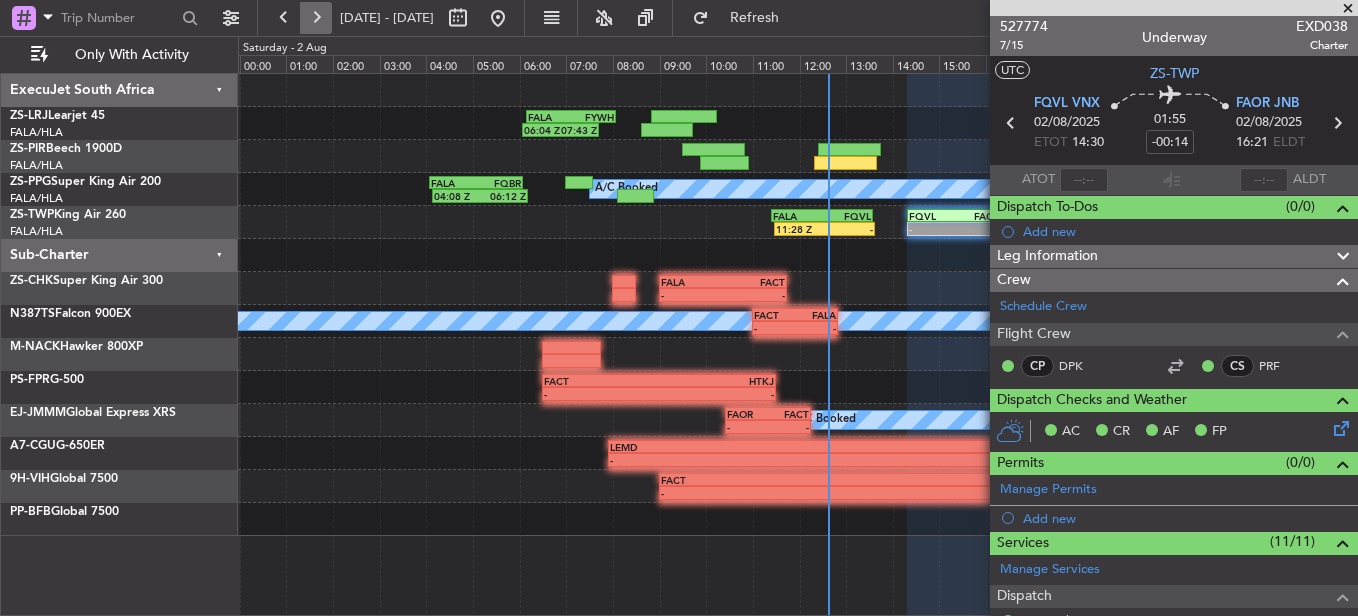 click at bounding box center (316, 18) 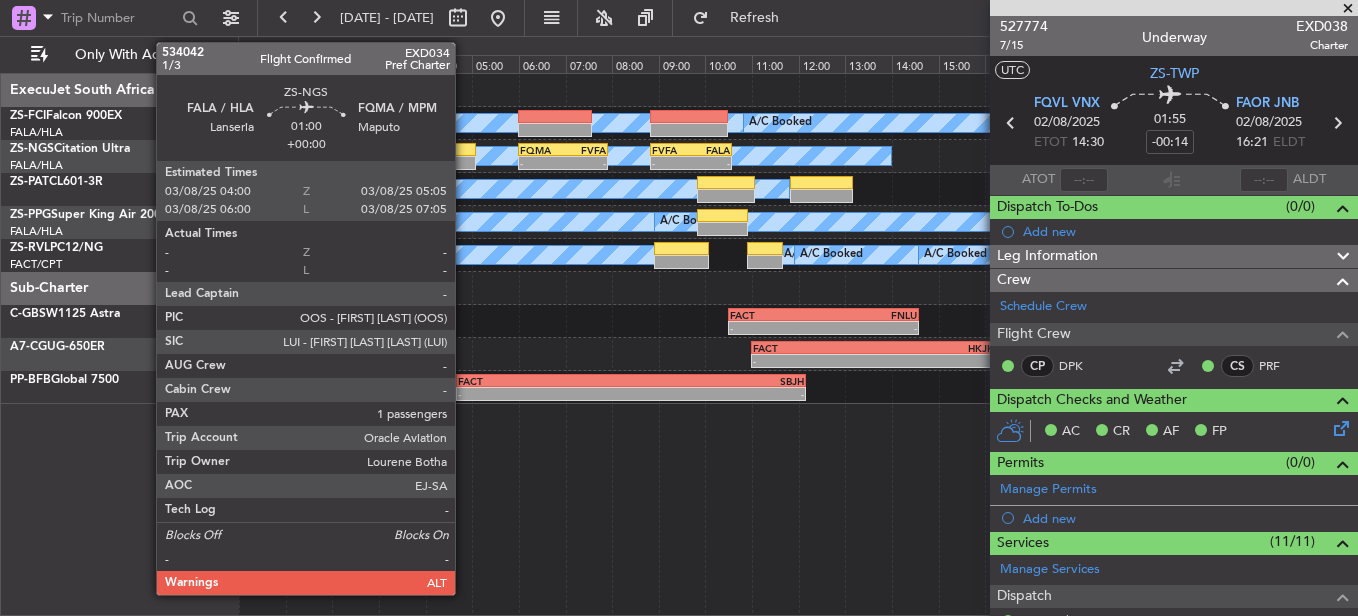 click 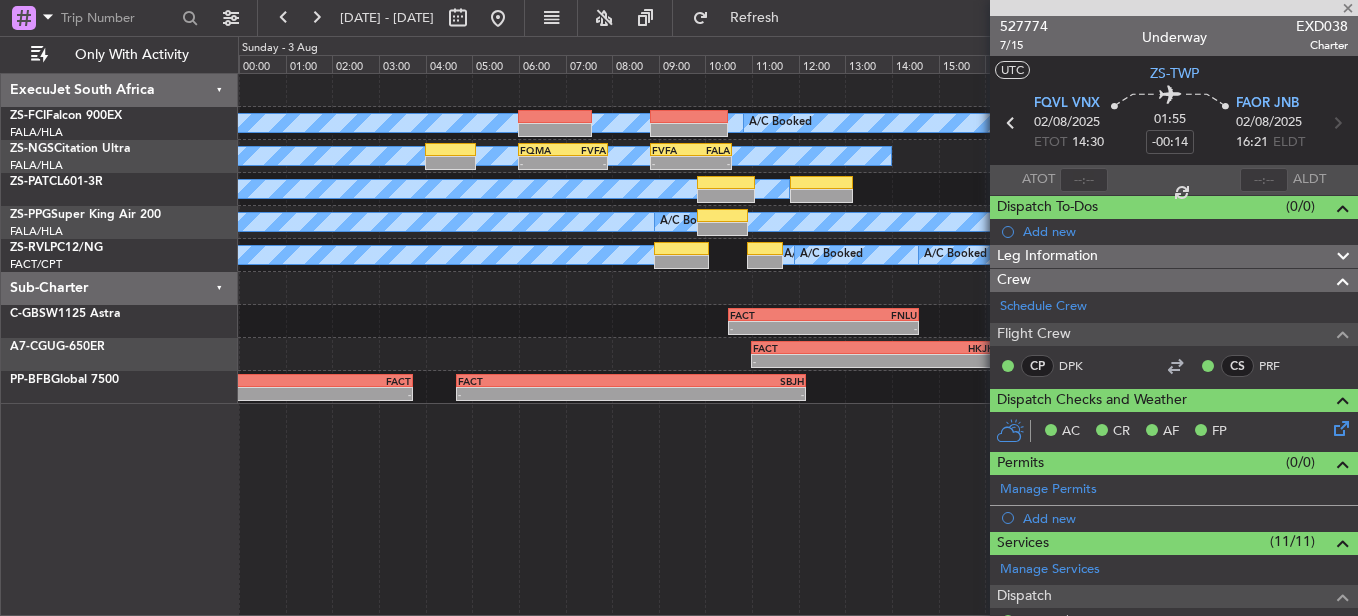 type 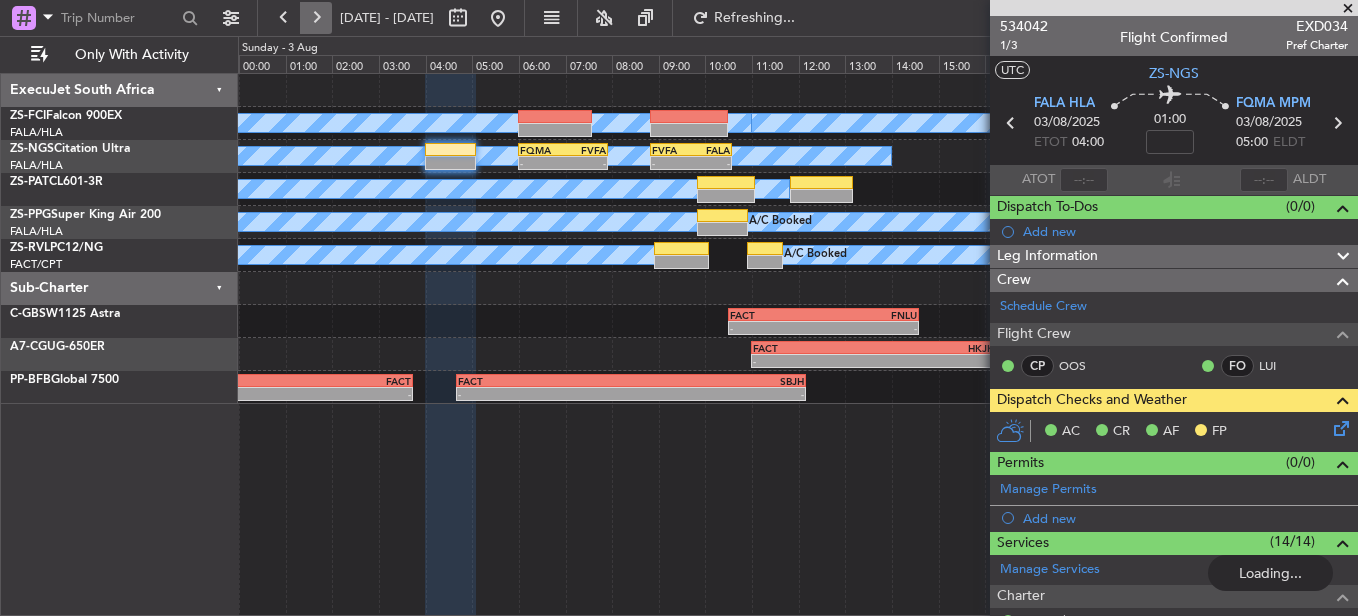 click at bounding box center (316, 18) 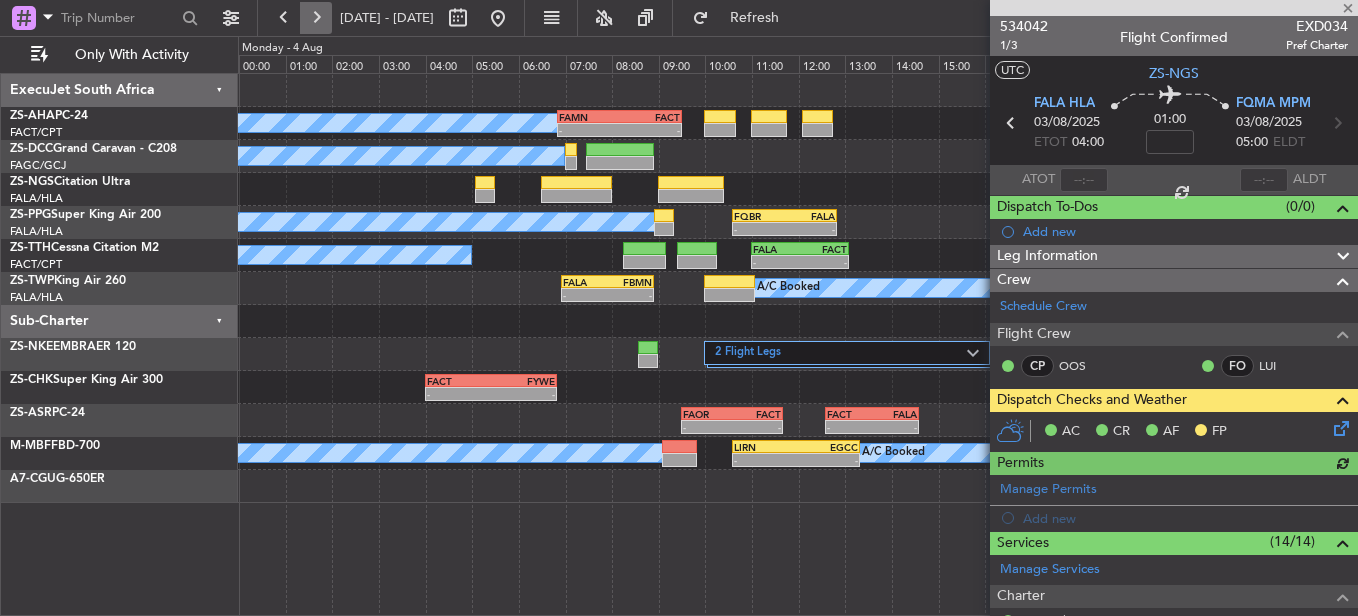 click at bounding box center [316, 18] 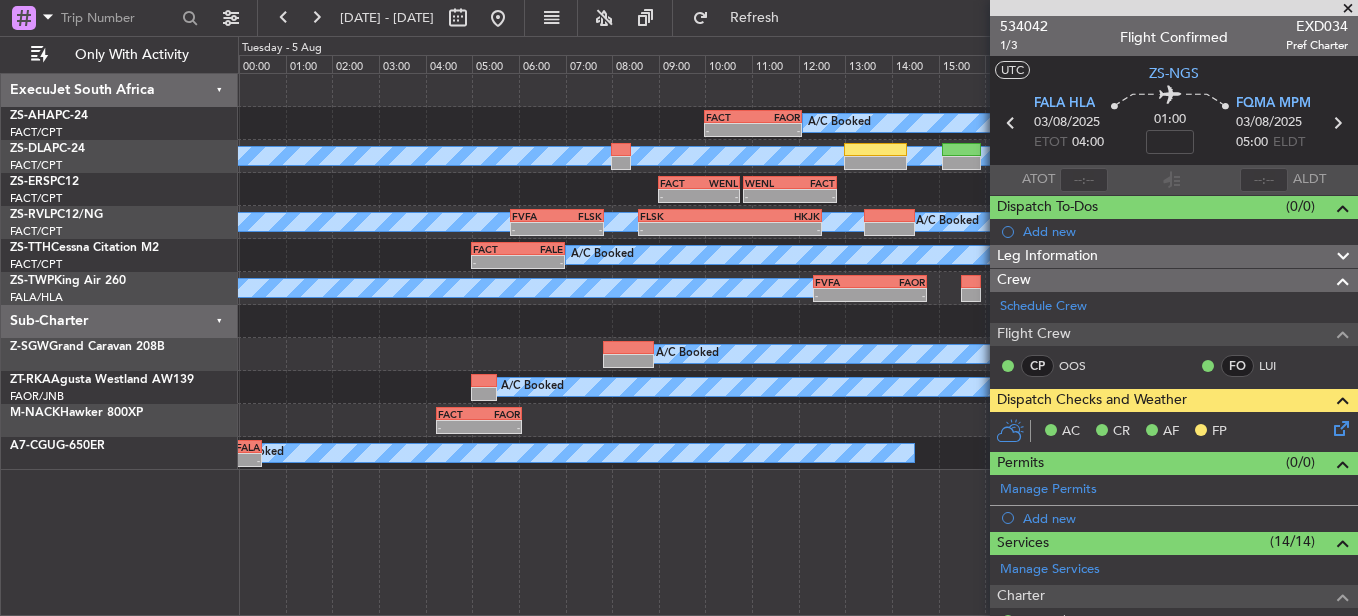 click at bounding box center [1348, 9] 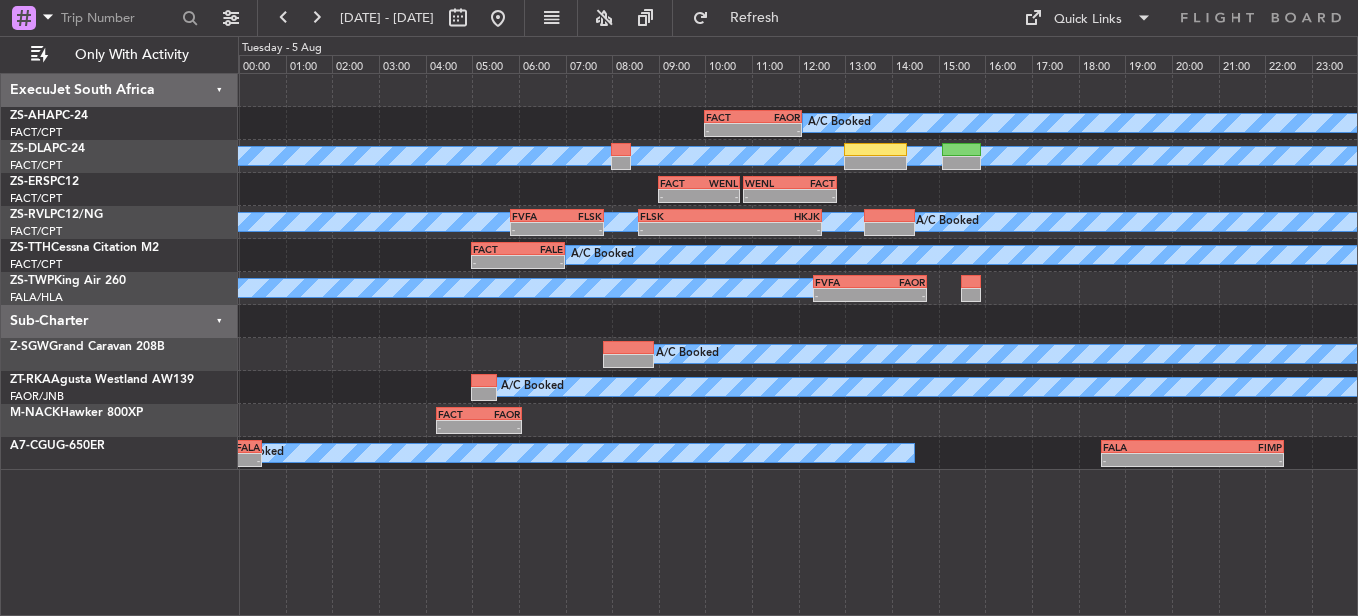 type on "0" 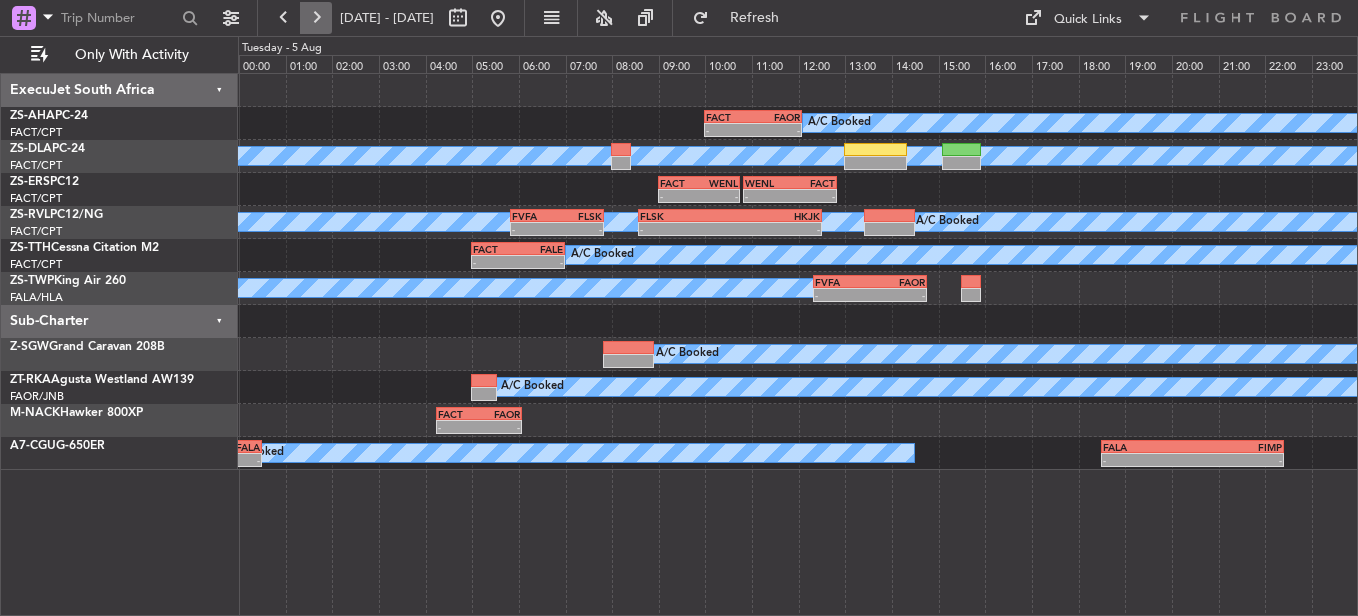 click at bounding box center [316, 18] 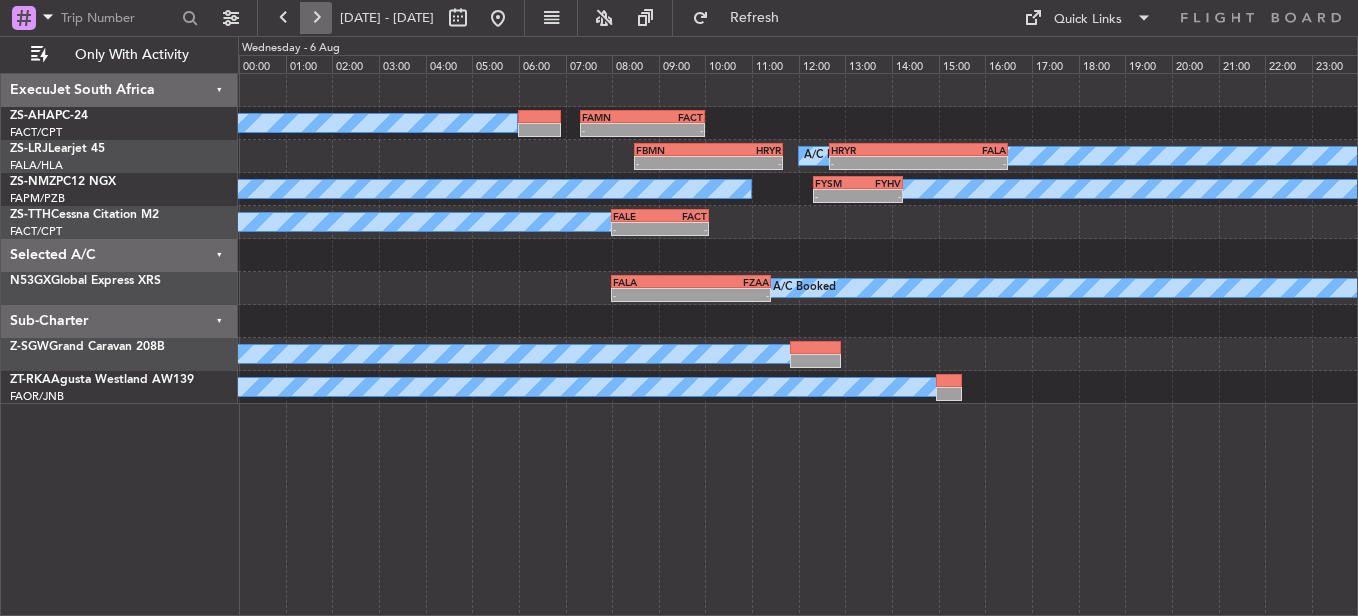 click at bounding box center [316, 18] 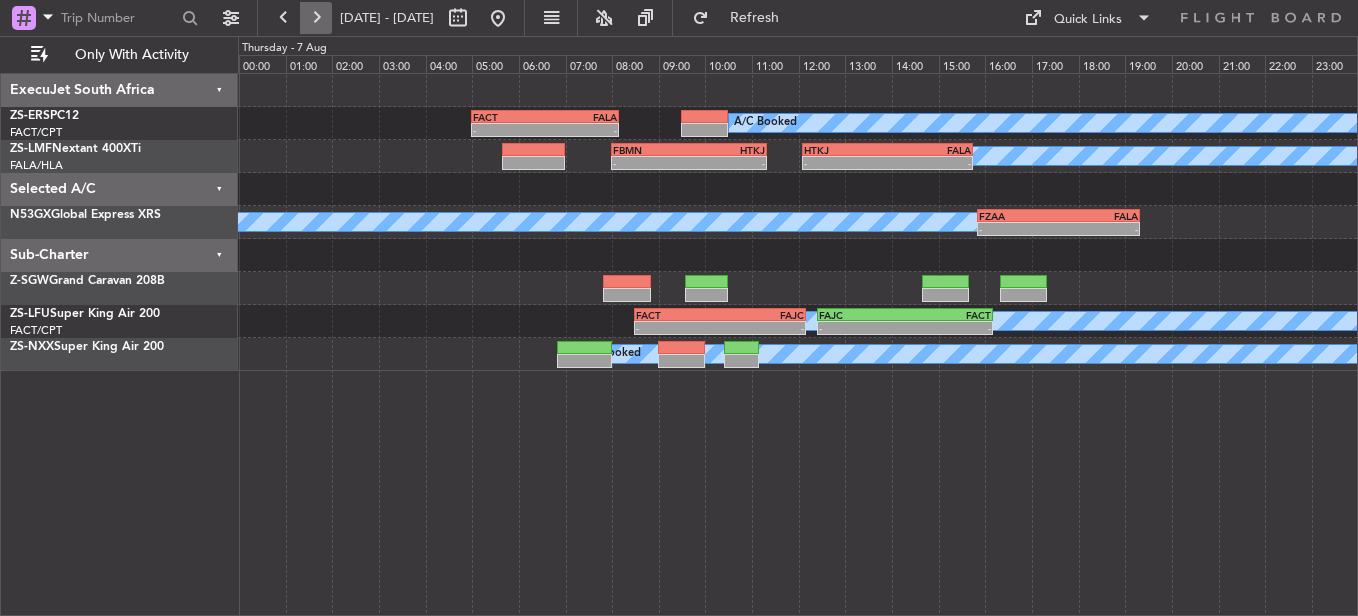 click at bounding box center [316, 18] 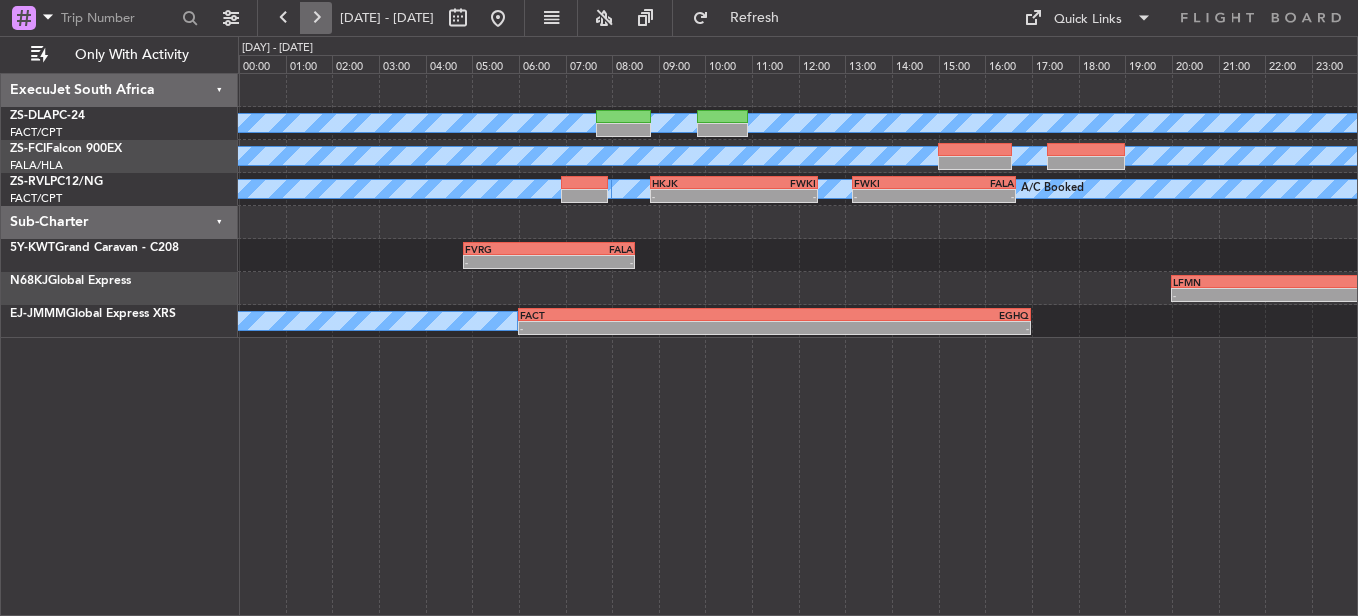 click at bounding box center [316, 18] 